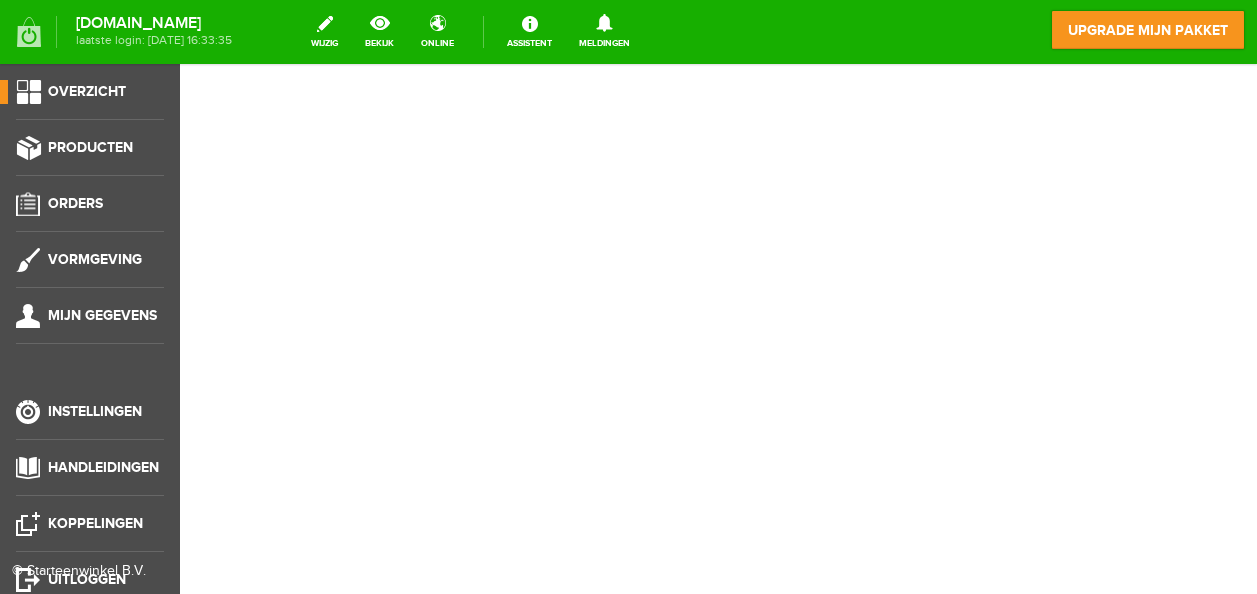 click on "Producten" at bounding box center (90, 147) 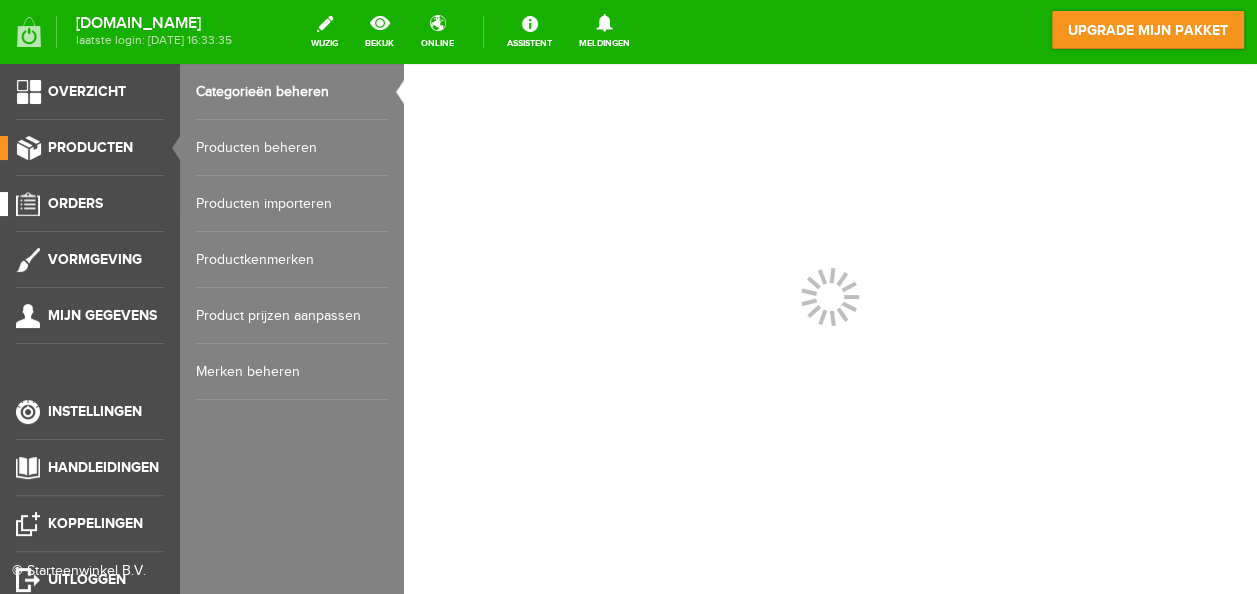 click on "Overzicht
Producten
Orders
Vormgeving
Mijn gegevens
Instellingen
Handleidingen
[GEOGRAPHIC_DATA]
Uitloggen" at bounding box center [90, 361] 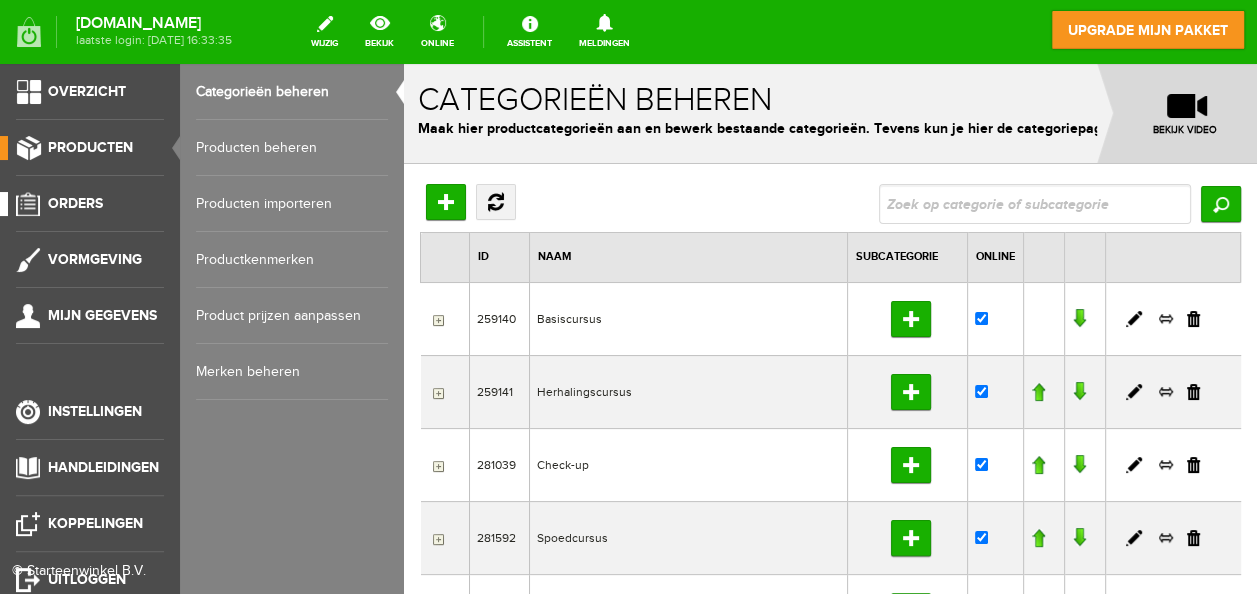 click on "Orders" at bounding box center [75, 203] 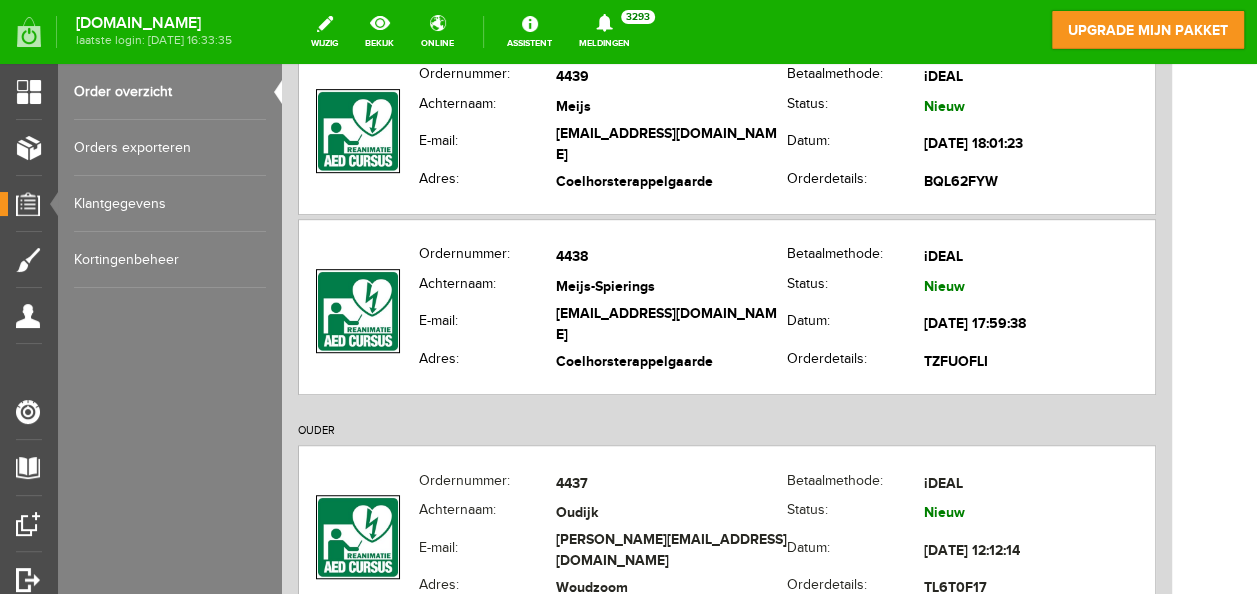 scroll, scrollTop: 700, scrollLeft: 0, axis: vertical 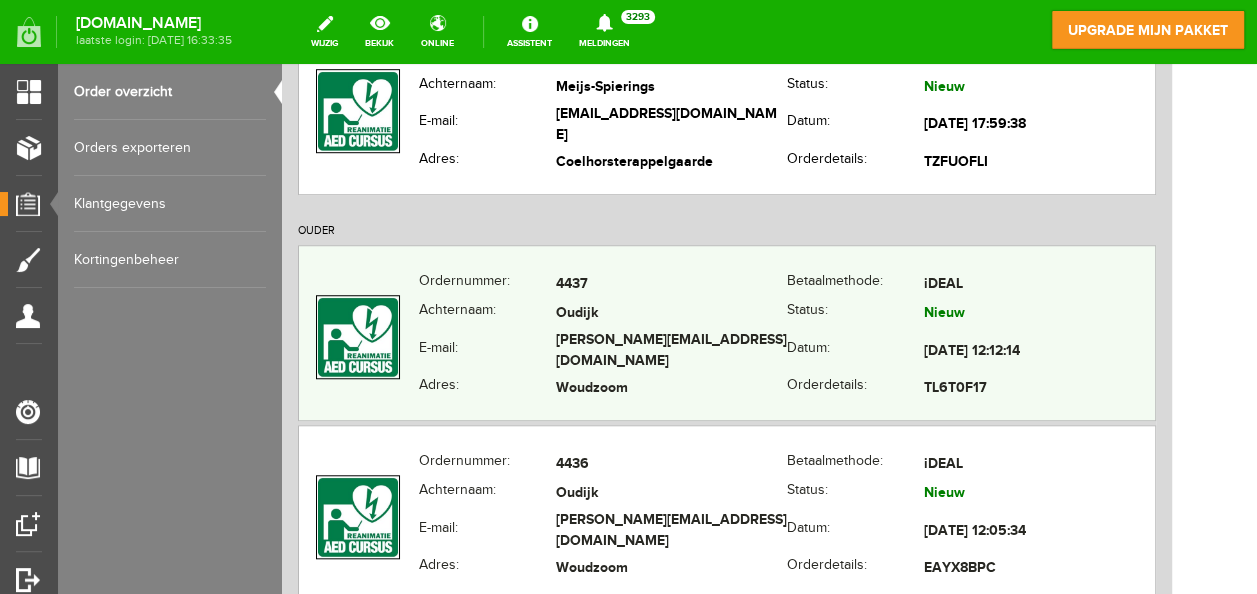 click on "Oudijk" at bounding box center [671, 314] 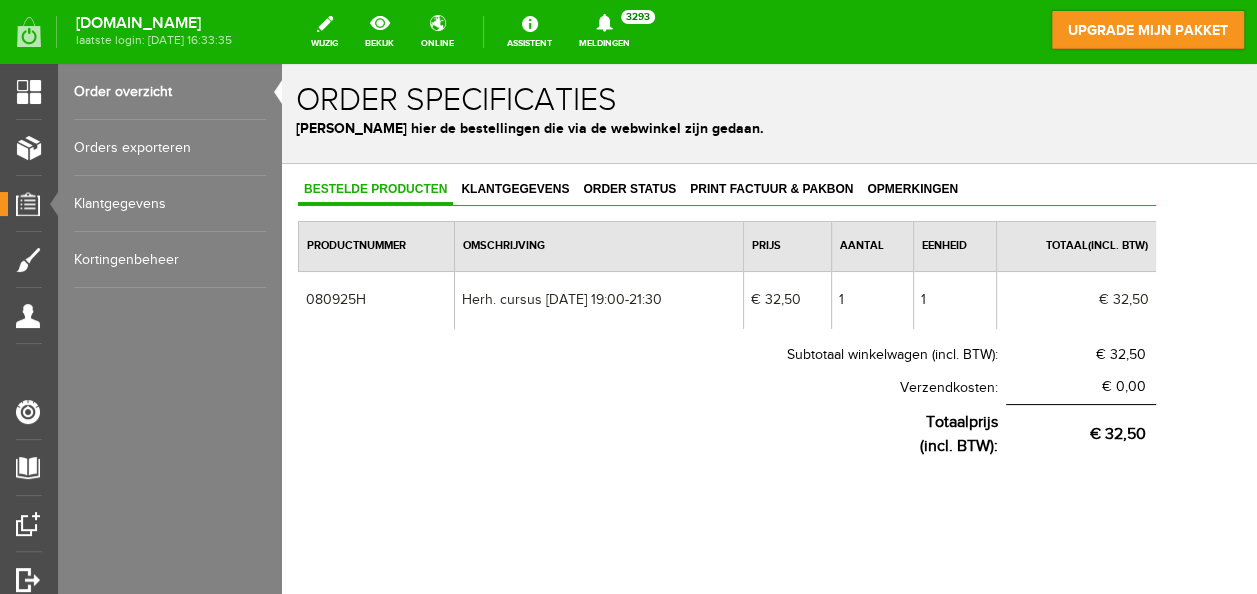 scroll, scrollTop: 0, scrollLeft: 0, axis: both 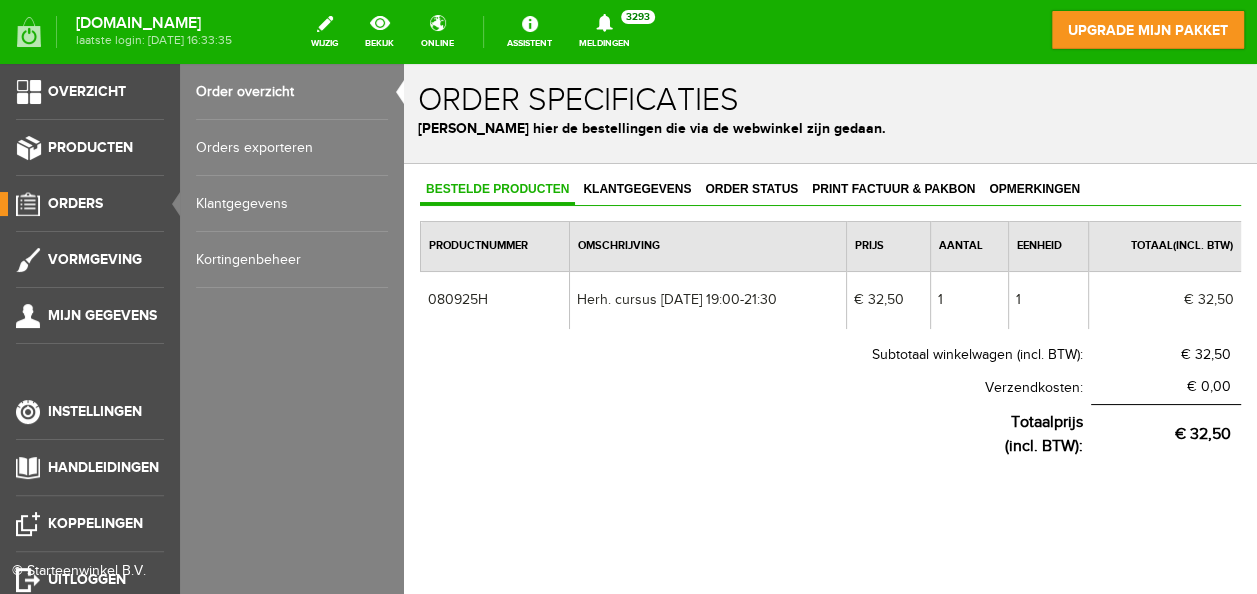 click on "Orders" at bounding box center (75, 203) 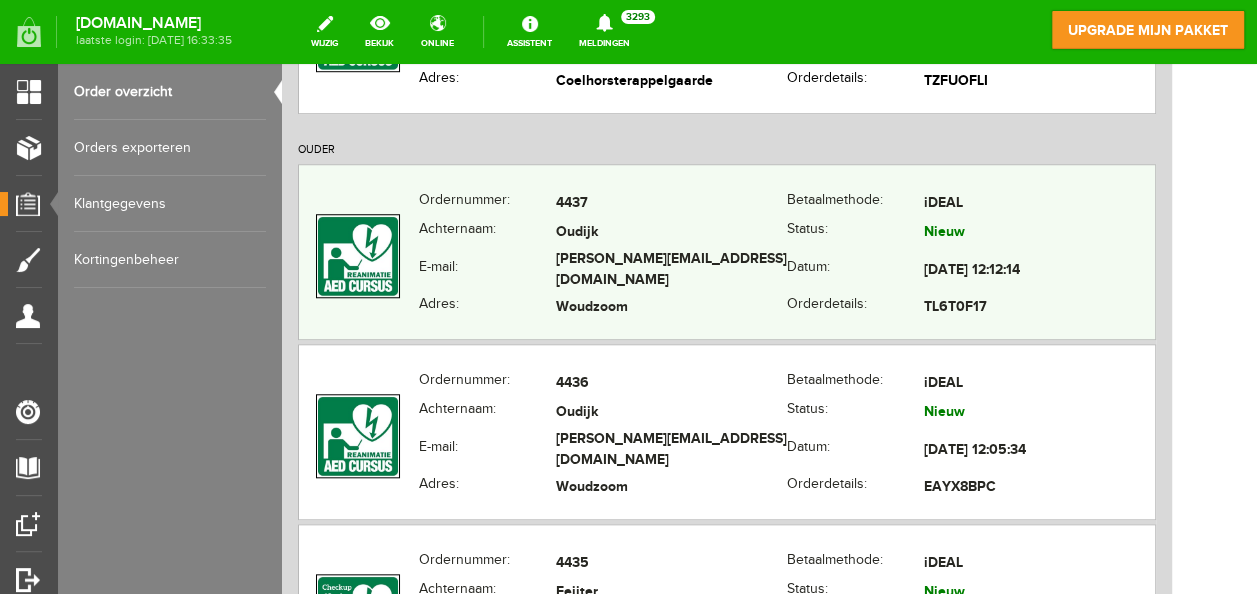 scroll, scrollTop: 1000, scrollLeft: 0, axis: vertical 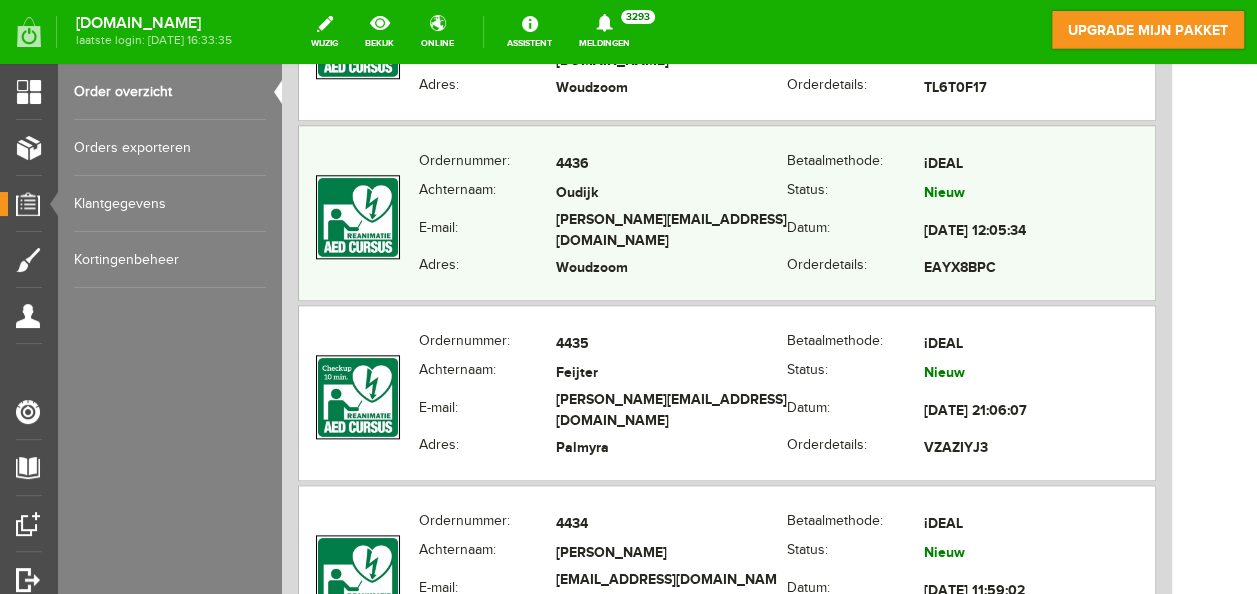 click on "Oudijk" at bounding box center [671, 194] 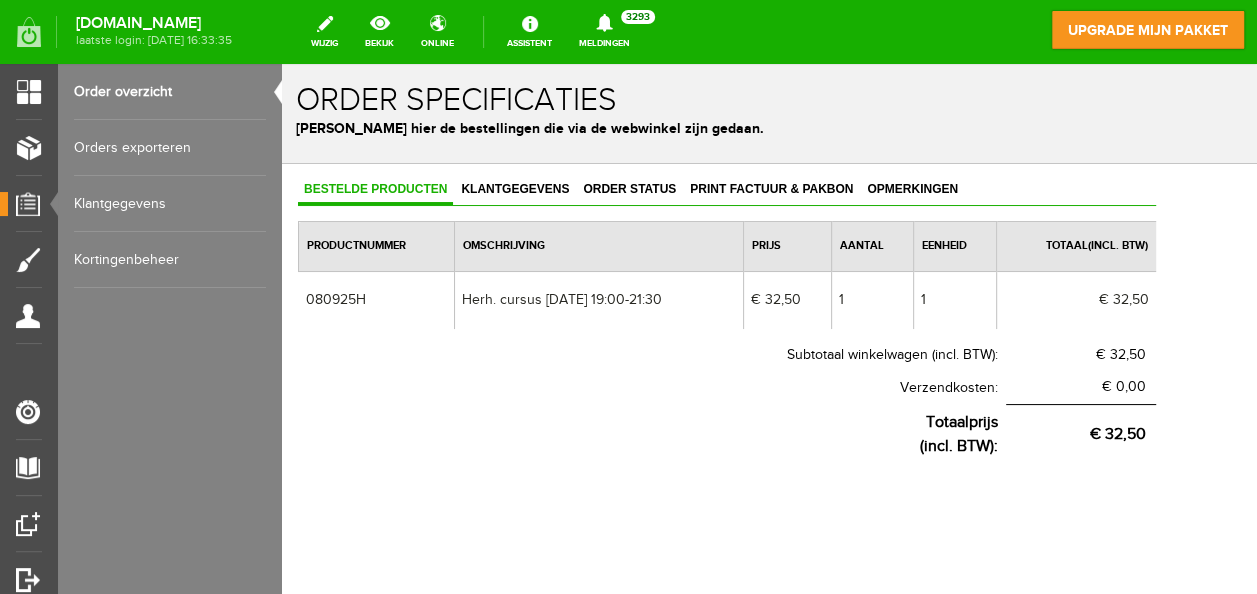 scroll, scrollTop: 0, scrollLeft: 0, axis: both 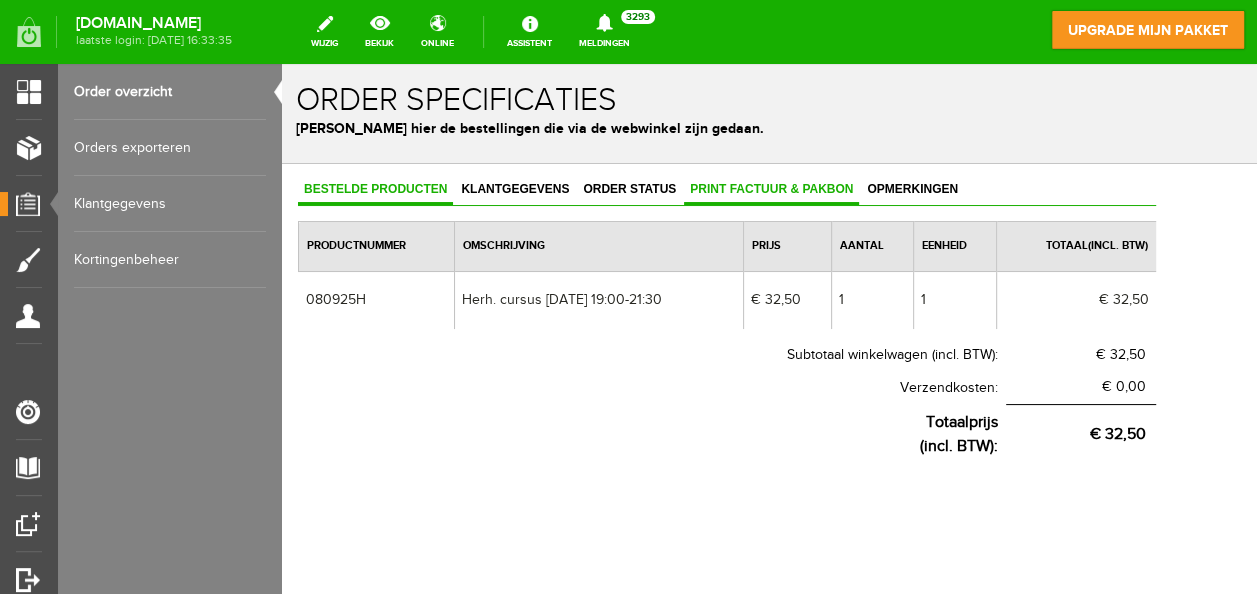 click on "Print factuur & pakbon" at bounding box center (771, 189) 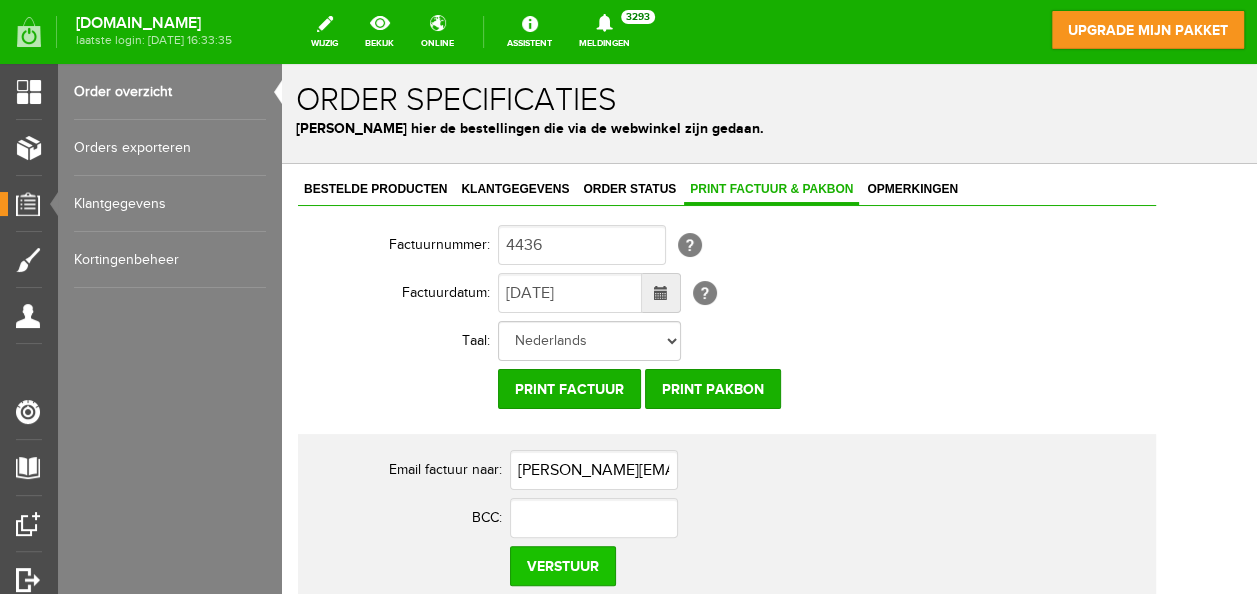 click on "Verstuur" at bounding box center [563, 566] 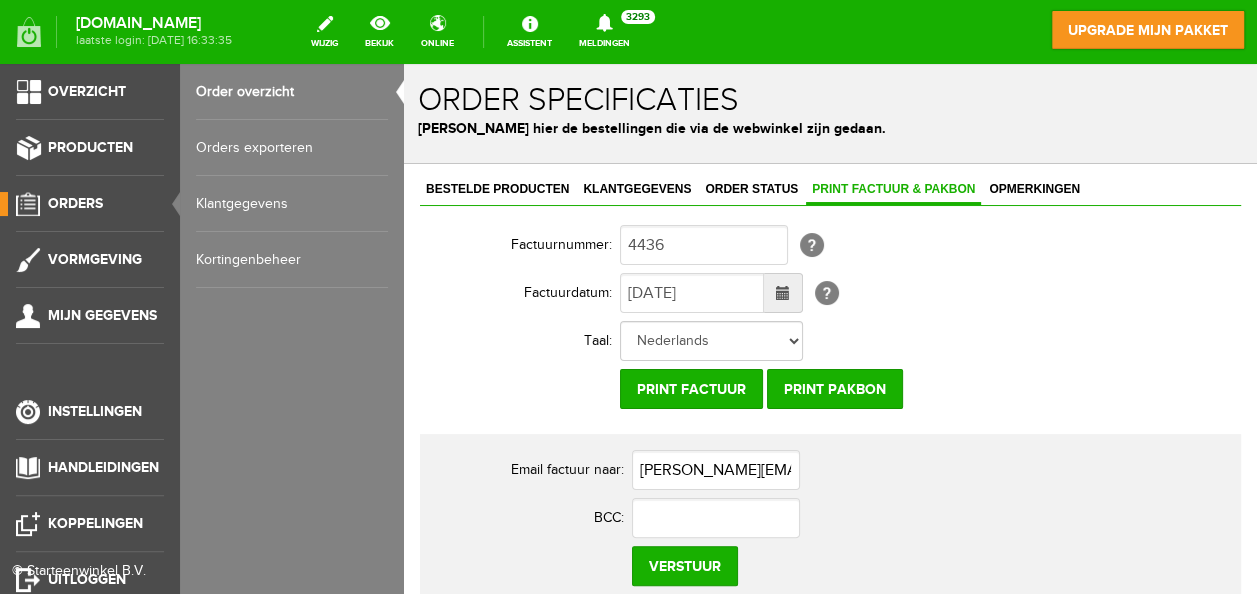 click on "Orders" at bounding box center (75, 203) 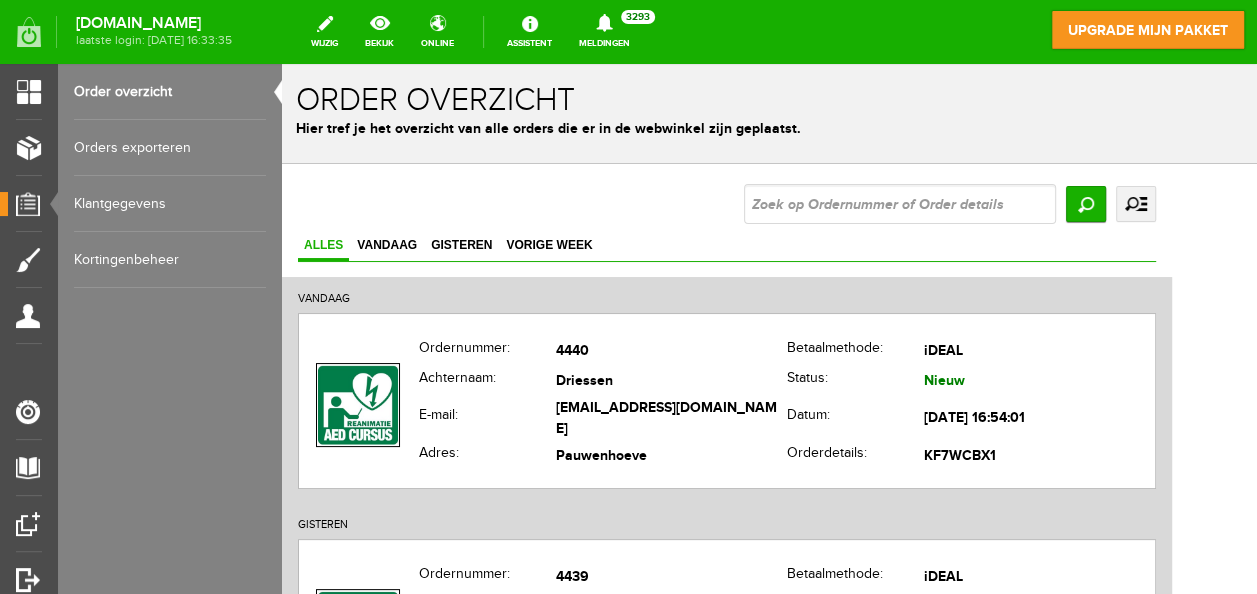 scroll, scrollTop: 0, scrollLeft: 0, axis: both 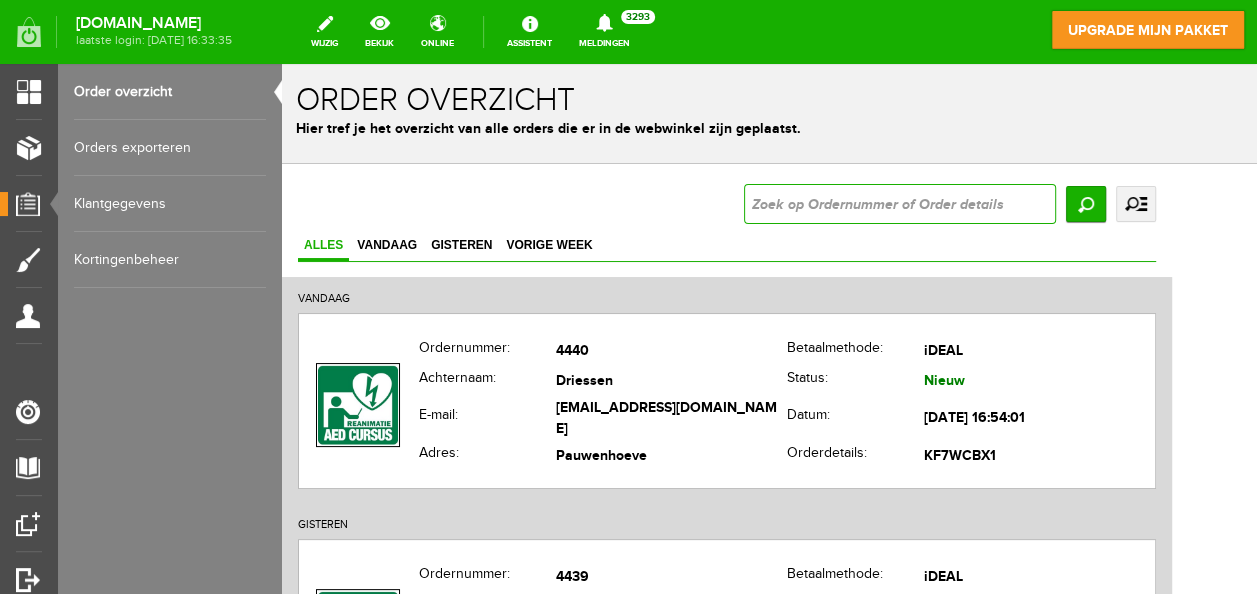 drag, startPoint x: 978, startPoint y: 212, endPoint x: 968, endPoint y: 207, distance: 11.18034 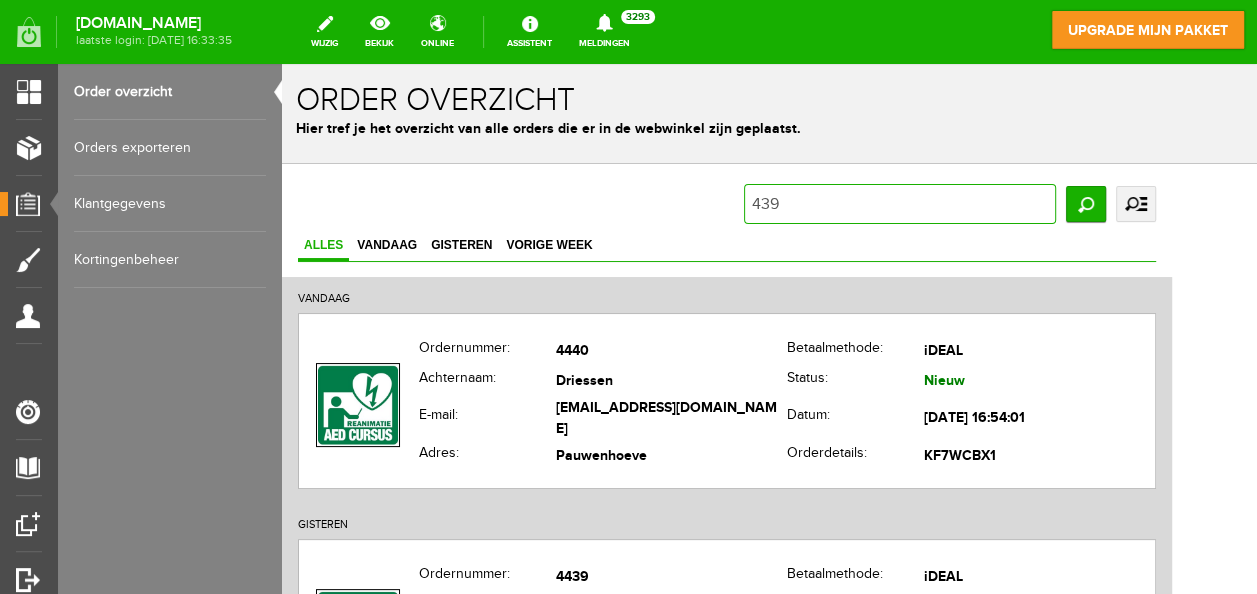 type on "4394" 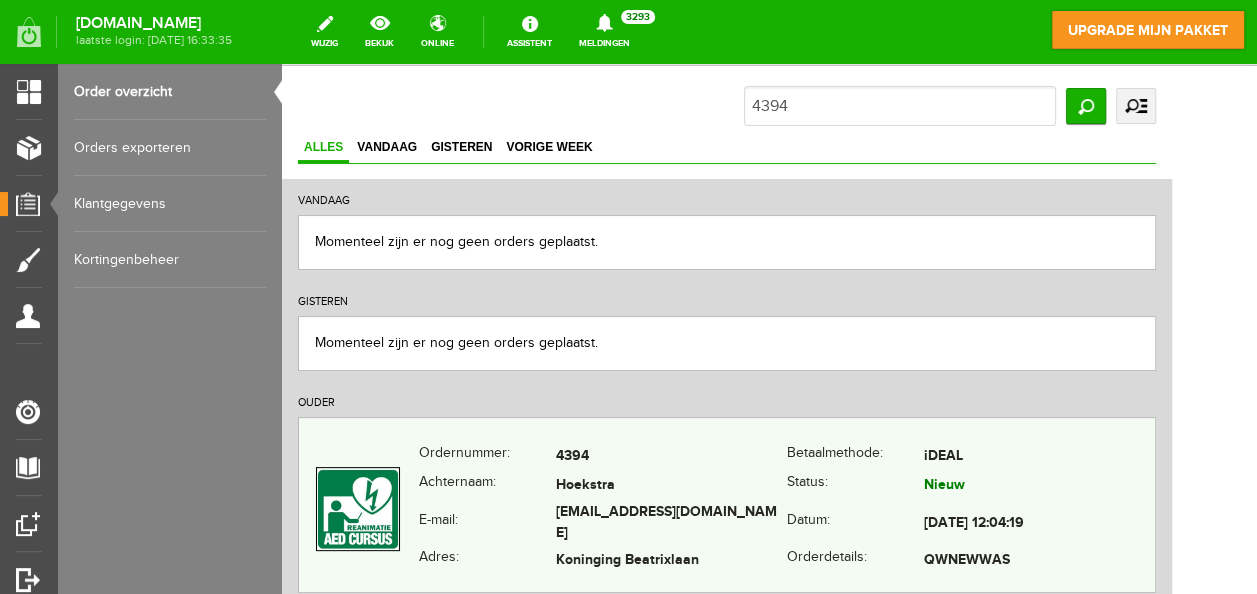 scroll, scrollTop: 200, scrollLeft: 0, axis: vertical 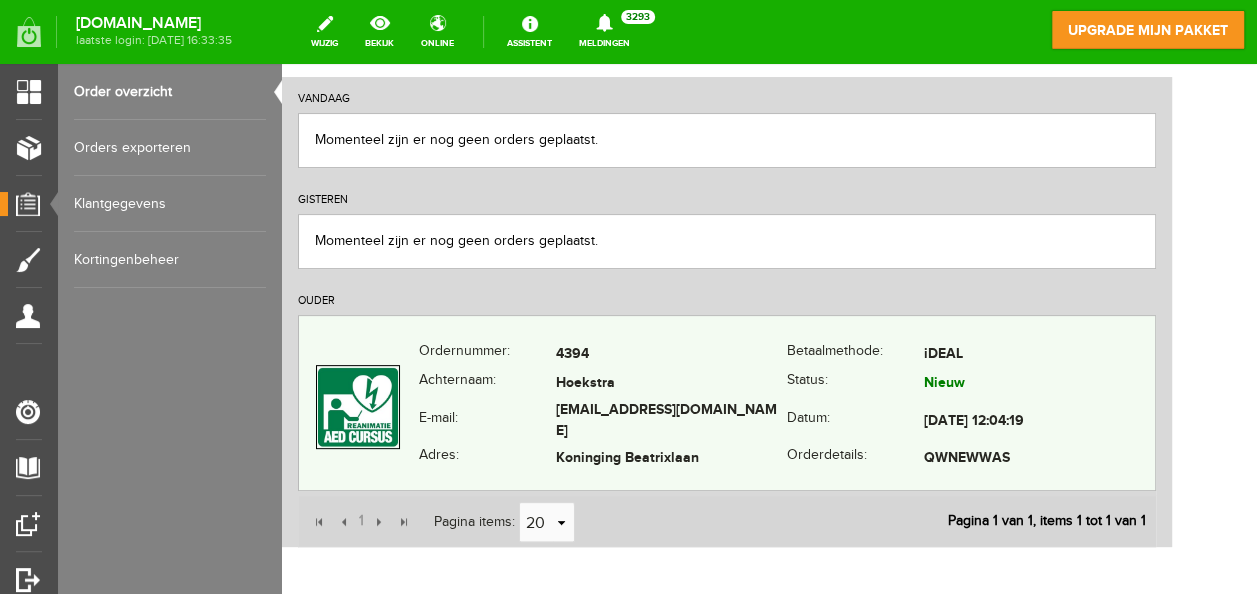 click on "Hoekstra" at bounding box center (671, 384) 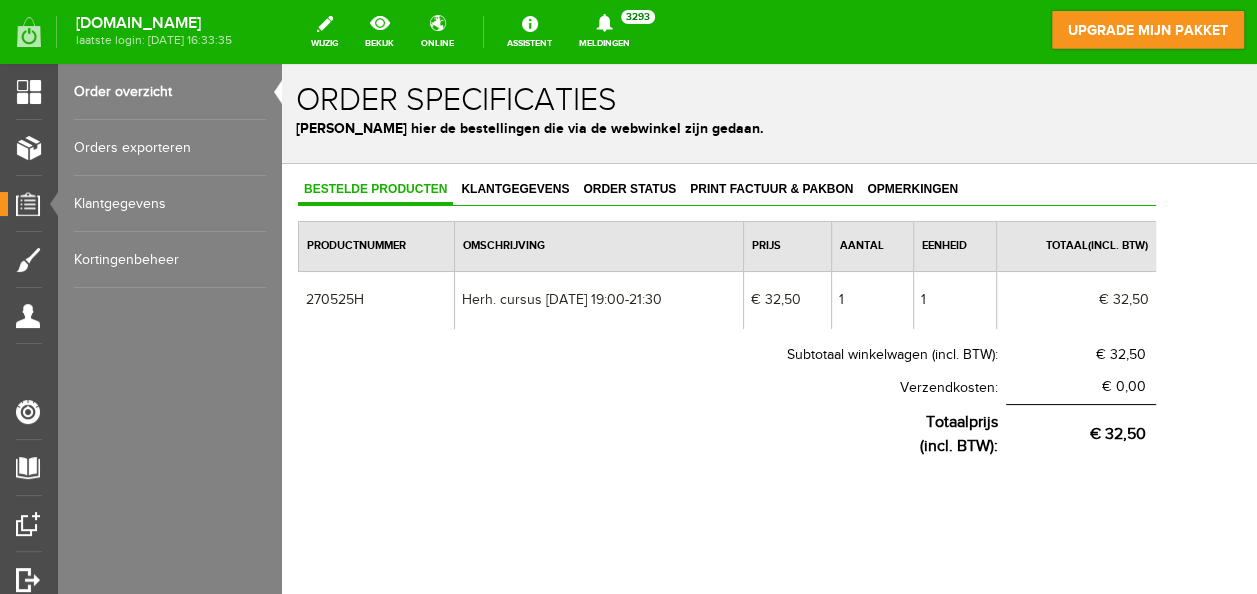 scroll, scrollTop: 0, scrollLeft: 0, axis: both 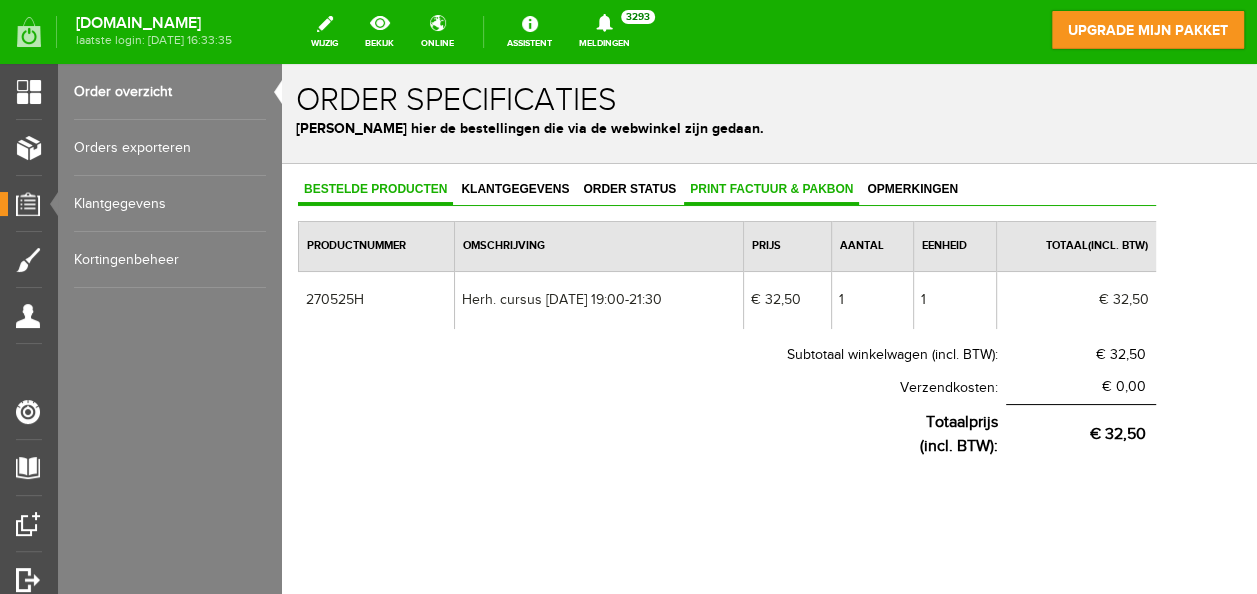 click on "Print factuur & pakbon" at bounding box center (771, 189) 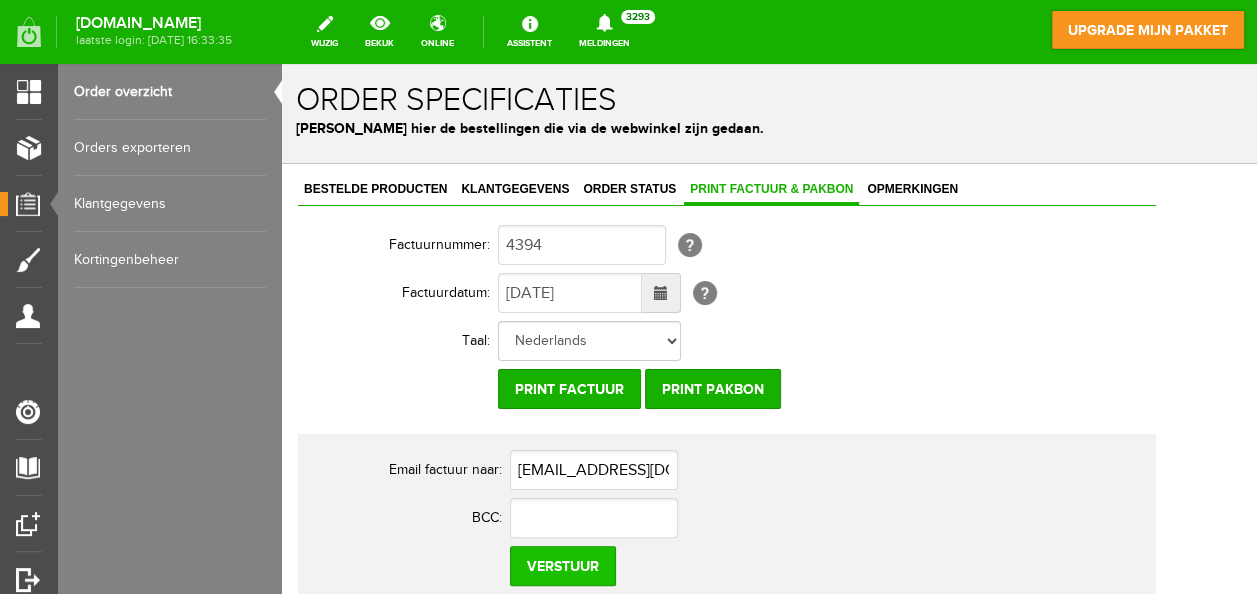click on "Verstuur" at bounding box center [563, 566] 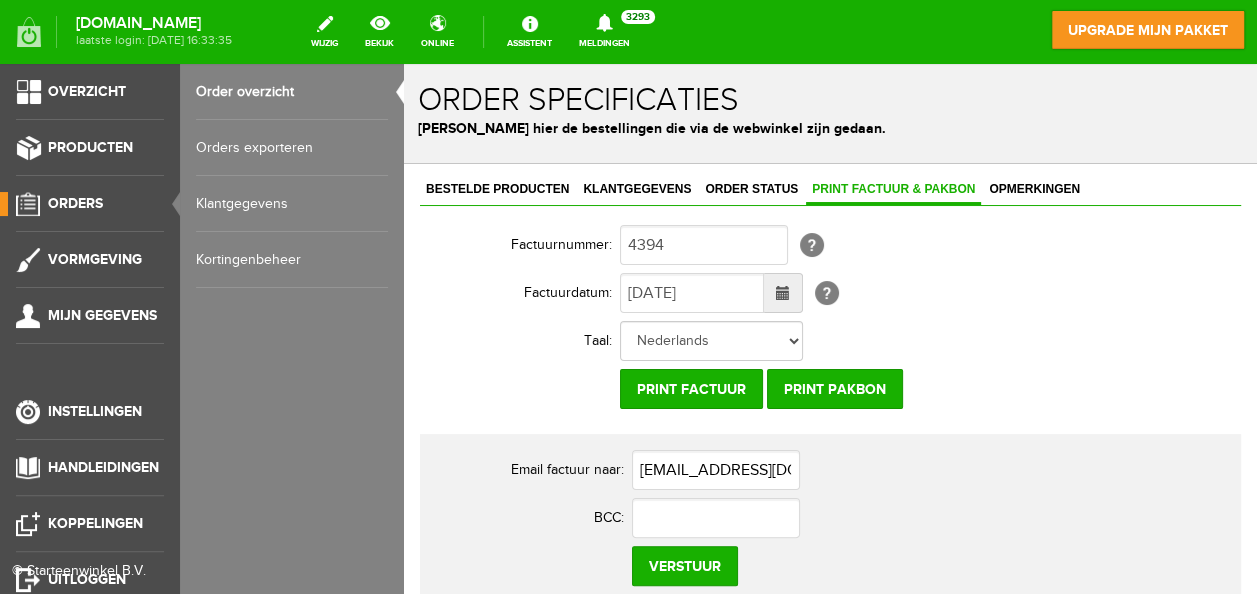 click on "Orders" at bounding box center (75, 203) 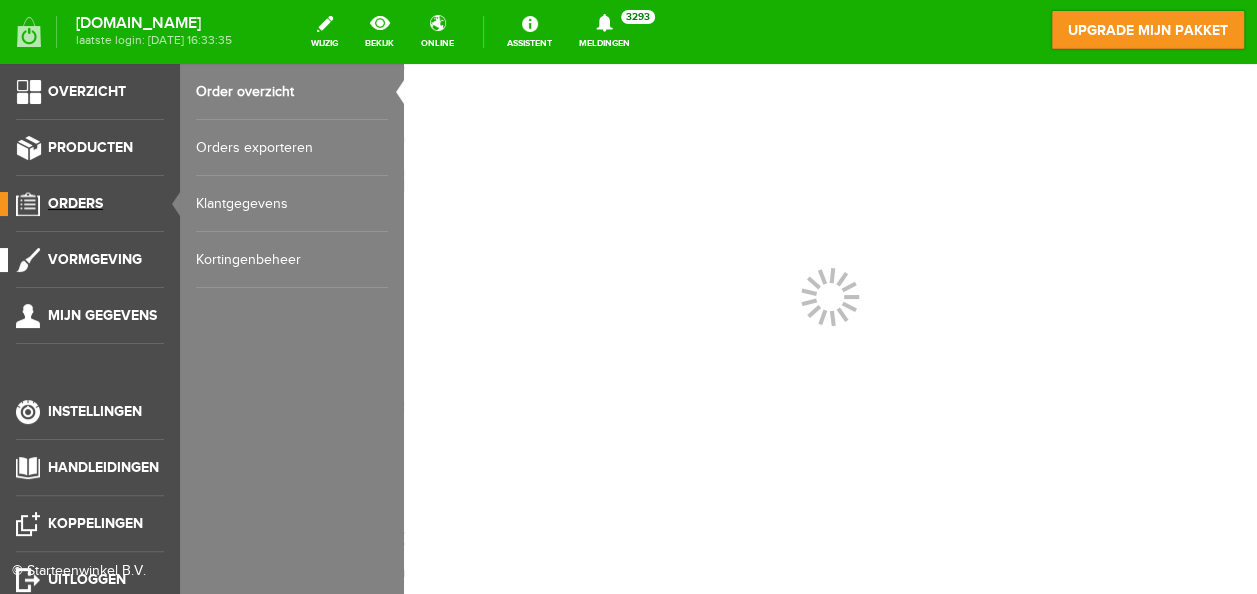 scroll, scrollTop: 0, scrollLeft: 0, axis: both 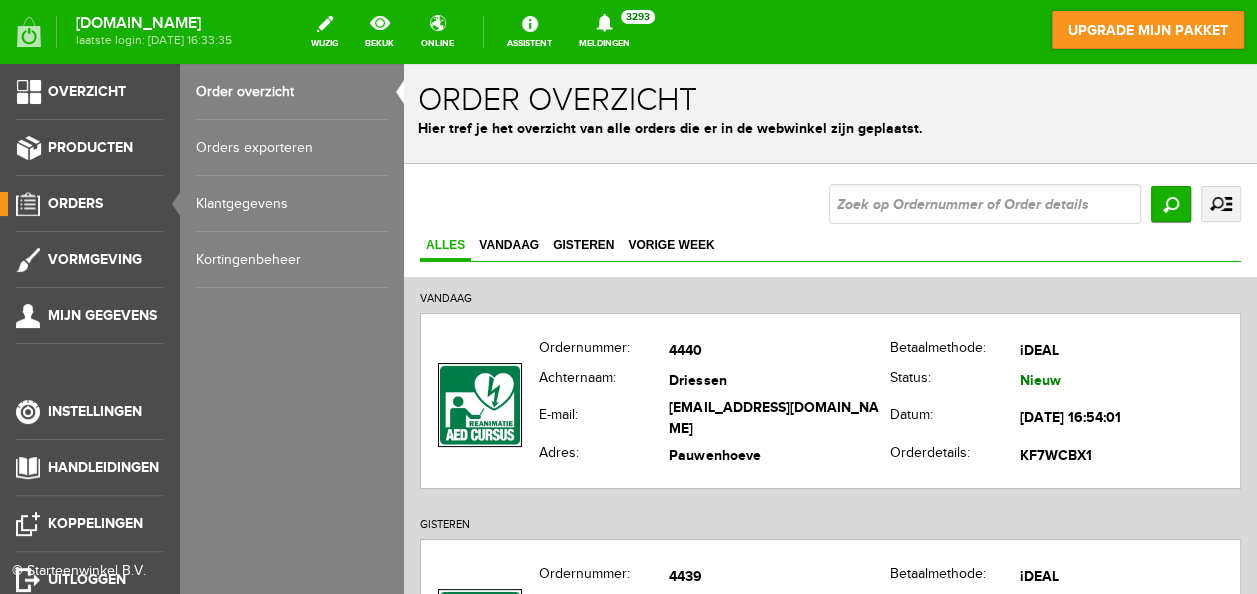 click on "Klantgegevens" at bounding box center [292, 204] 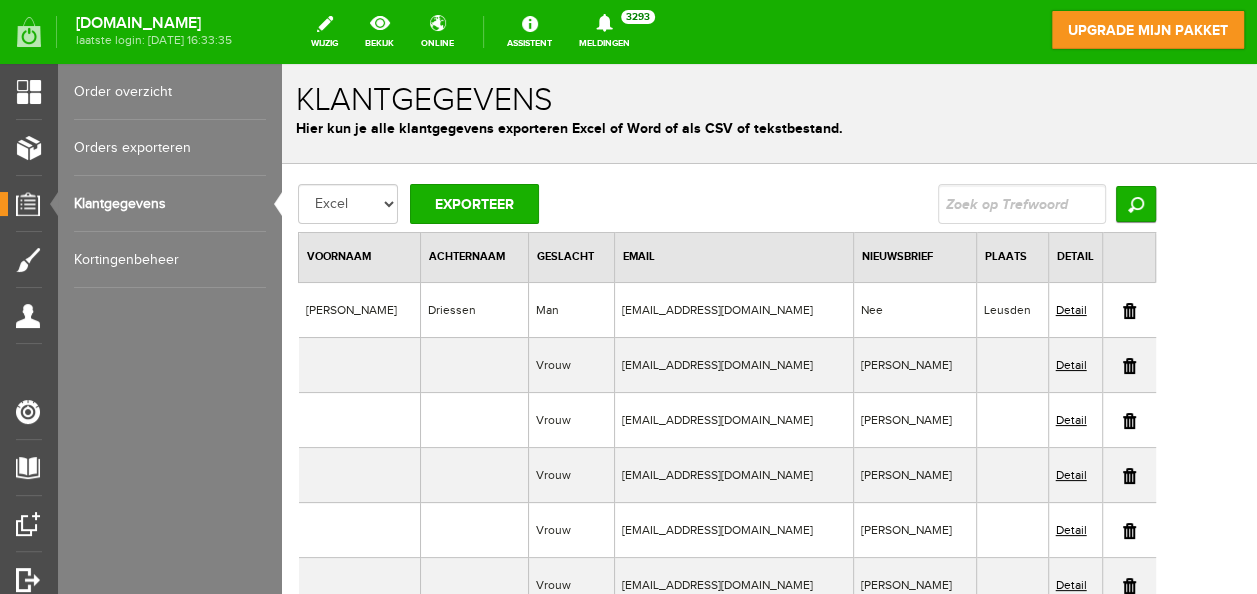 scroll, scrollTop: 0, scrollLeft: 0, axis: both 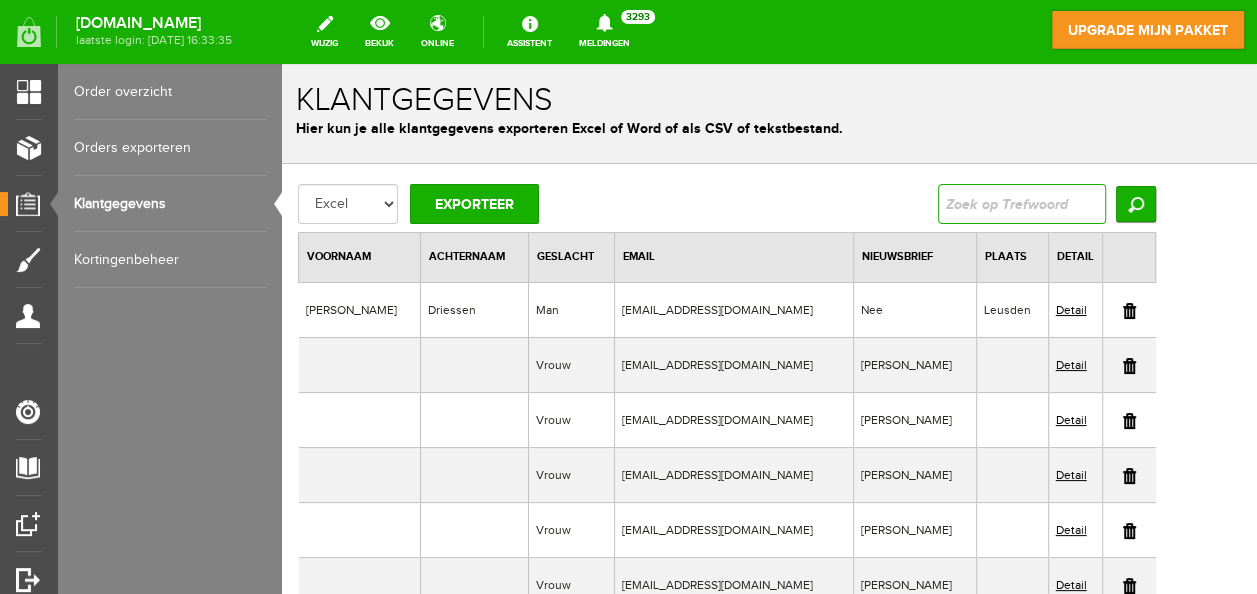 click at bounding box center (1022, 204) 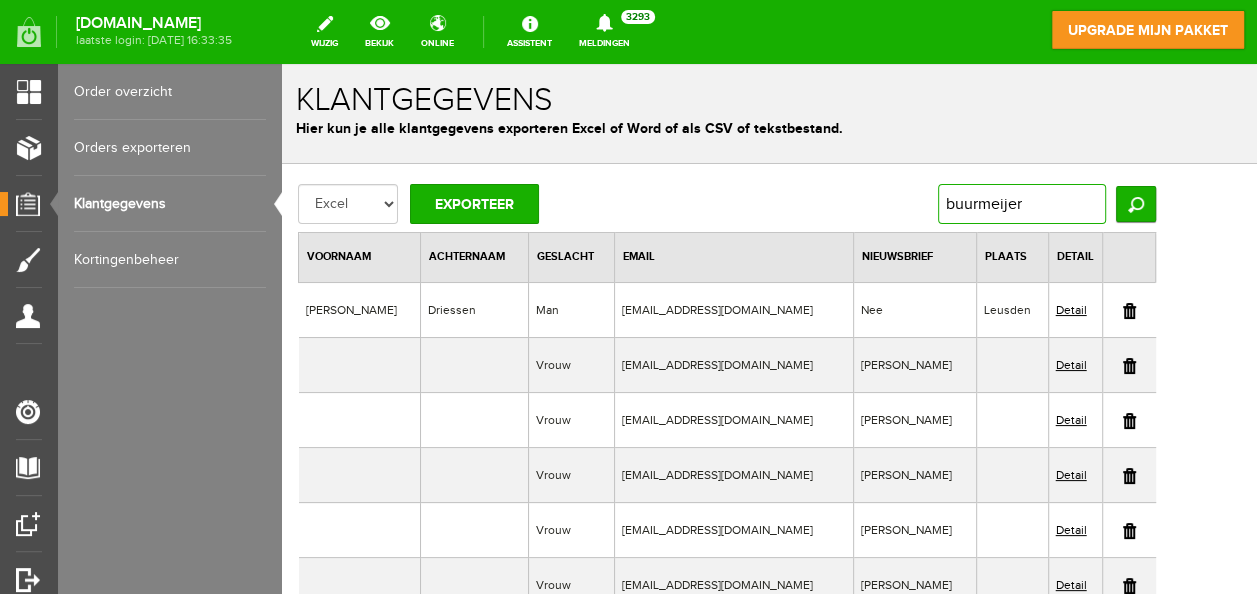type on "buurmeijer" 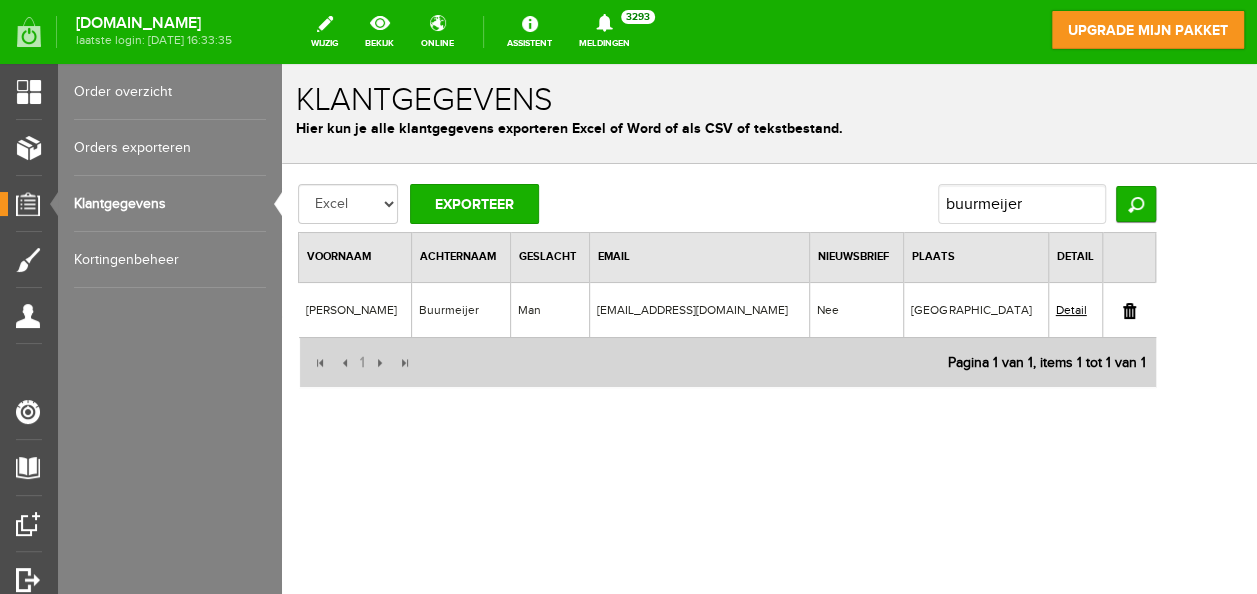 scroll, scrollTop: 0, scrollLeft: 0, axis: both 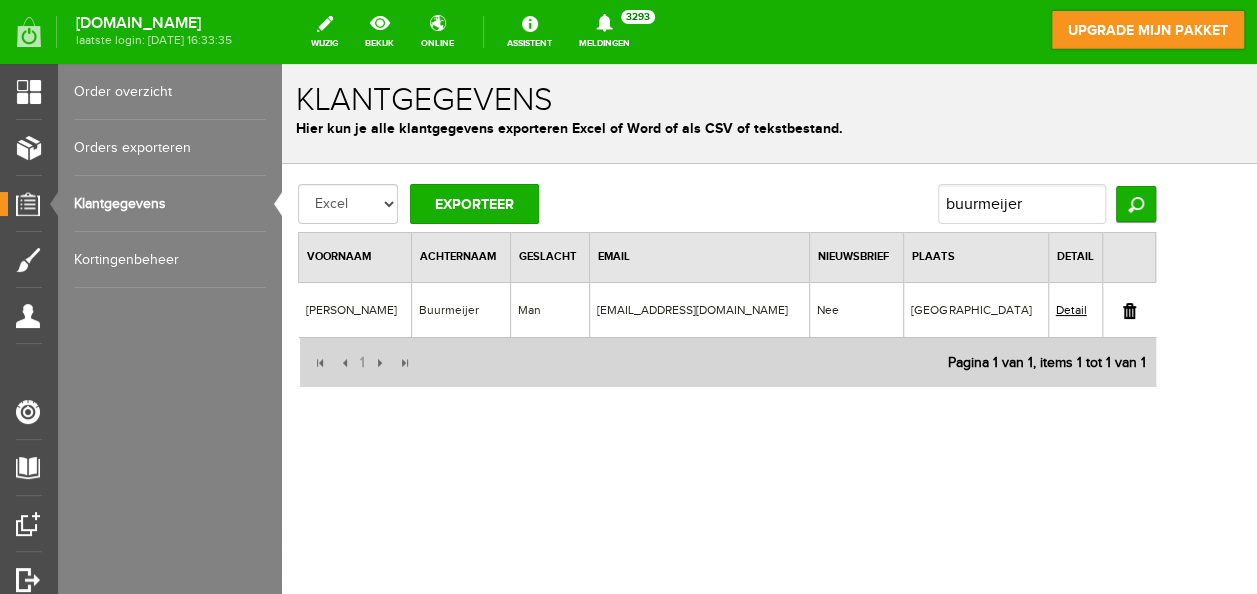 click on "Detail" at bounding box center (1071, 310) 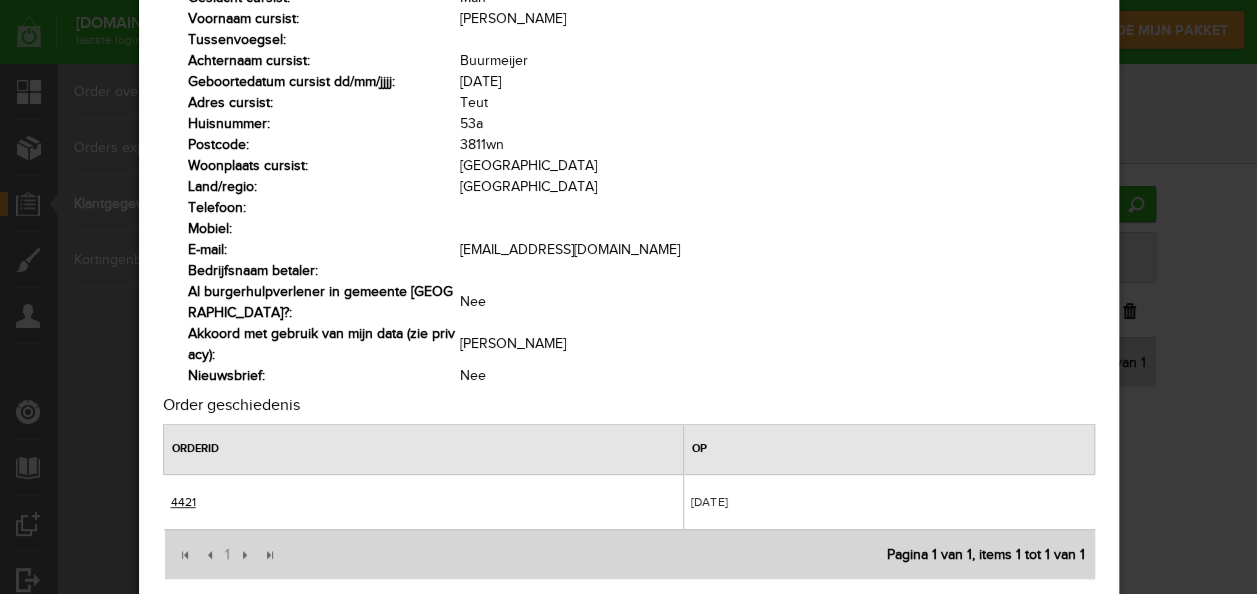 scroll, scrollTop: 200, scrollLeft: 0, axis: vertical 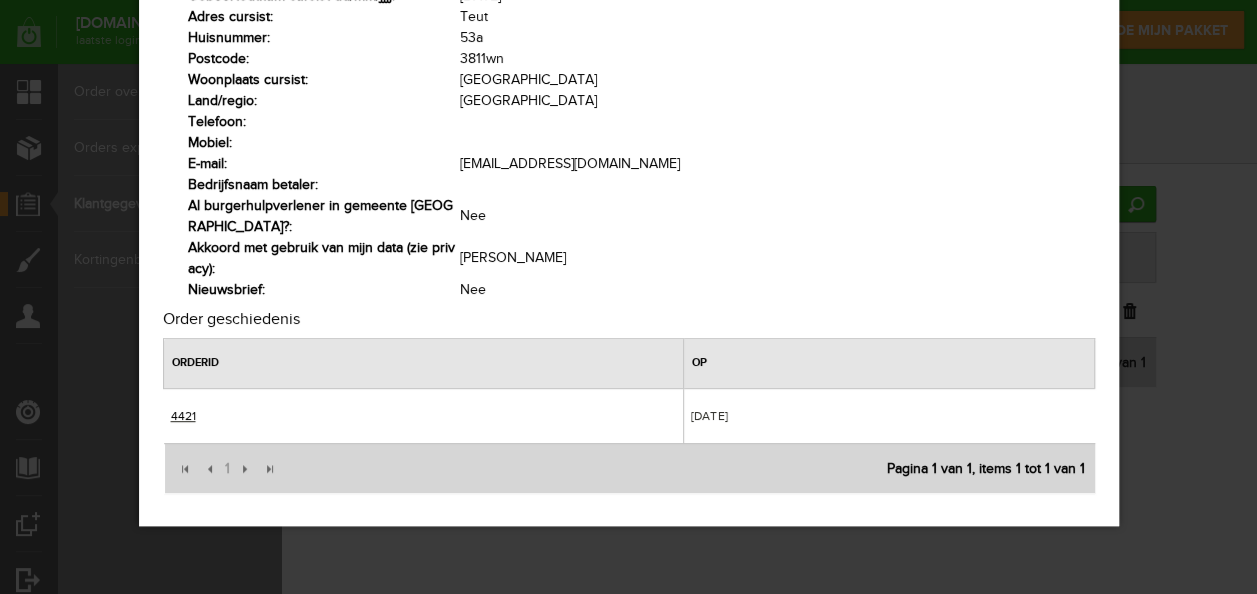 click on "4421" at bounding box center (182, 416) 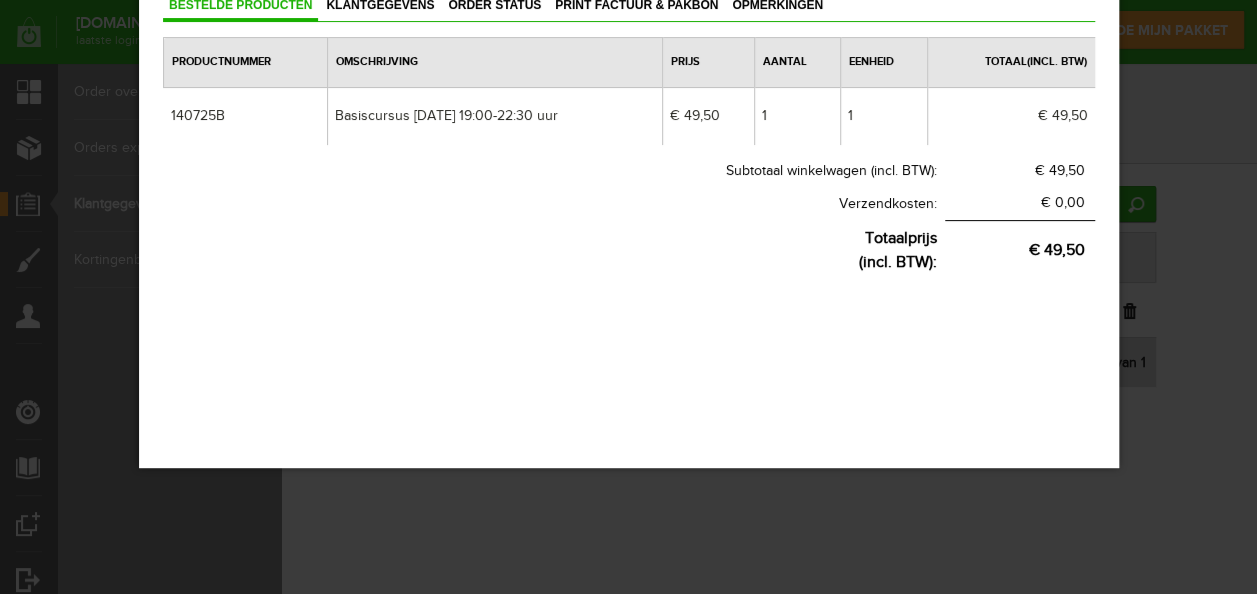 scroll, scrollTop: 0, scrollLeft: 0, axis: both 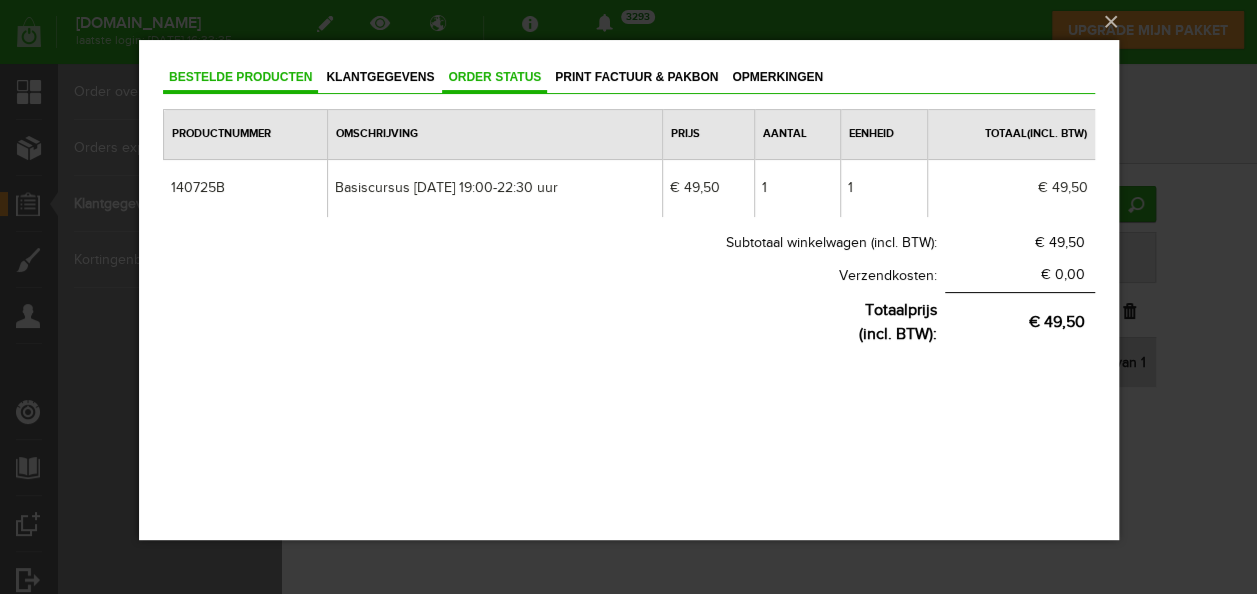 click on "Order status" at bounding box center (493, 78) 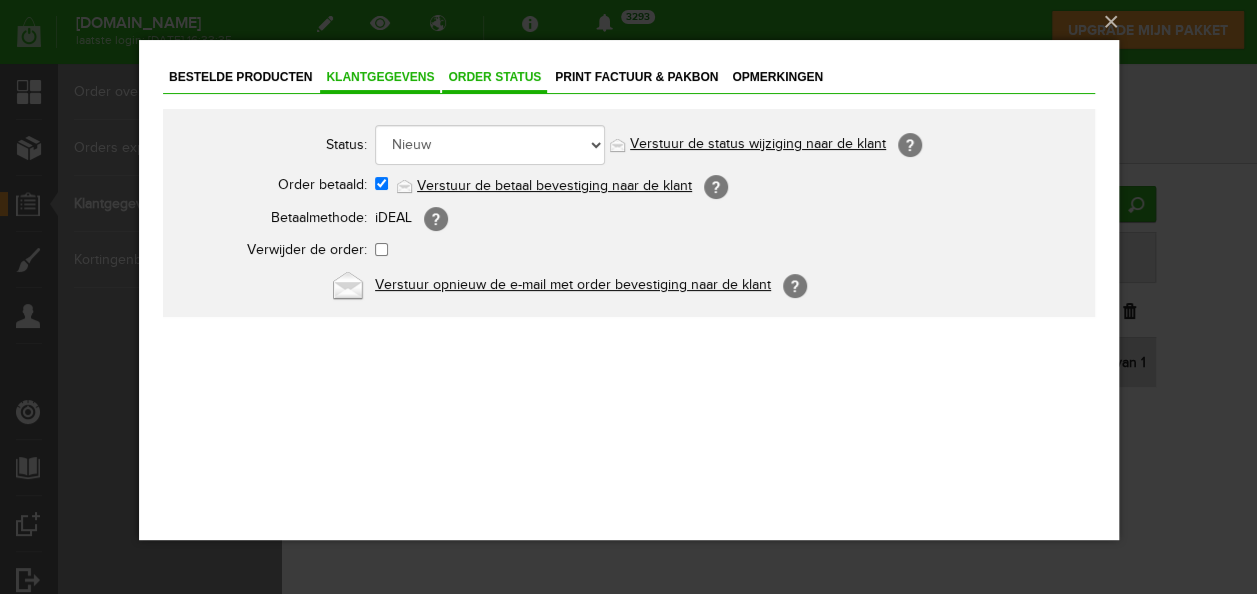 click on "Klantgegevens" at bounding box center (379, 77) 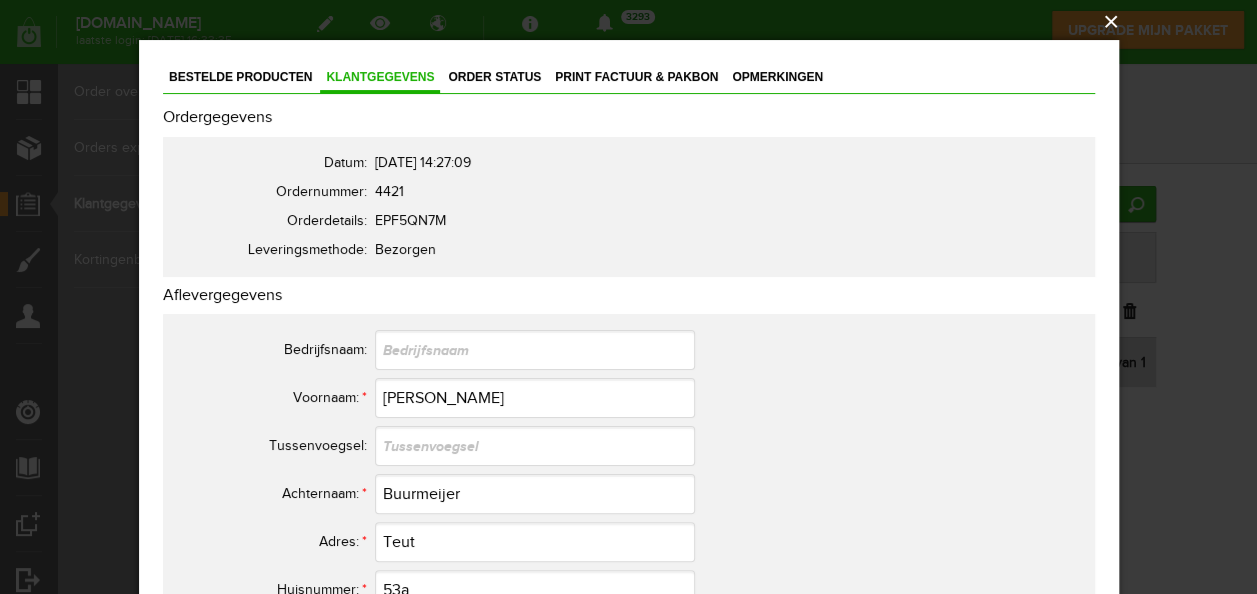 click on "×" at bounding box center (635, 22) 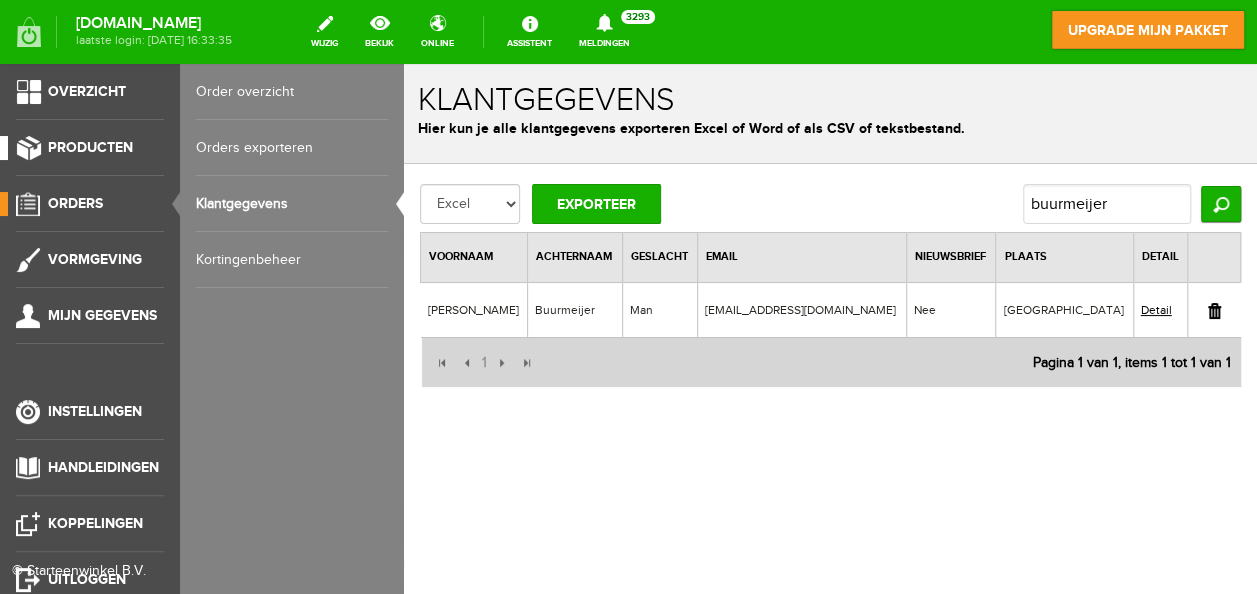 click on "Producten" at bounding box center [90, 147] 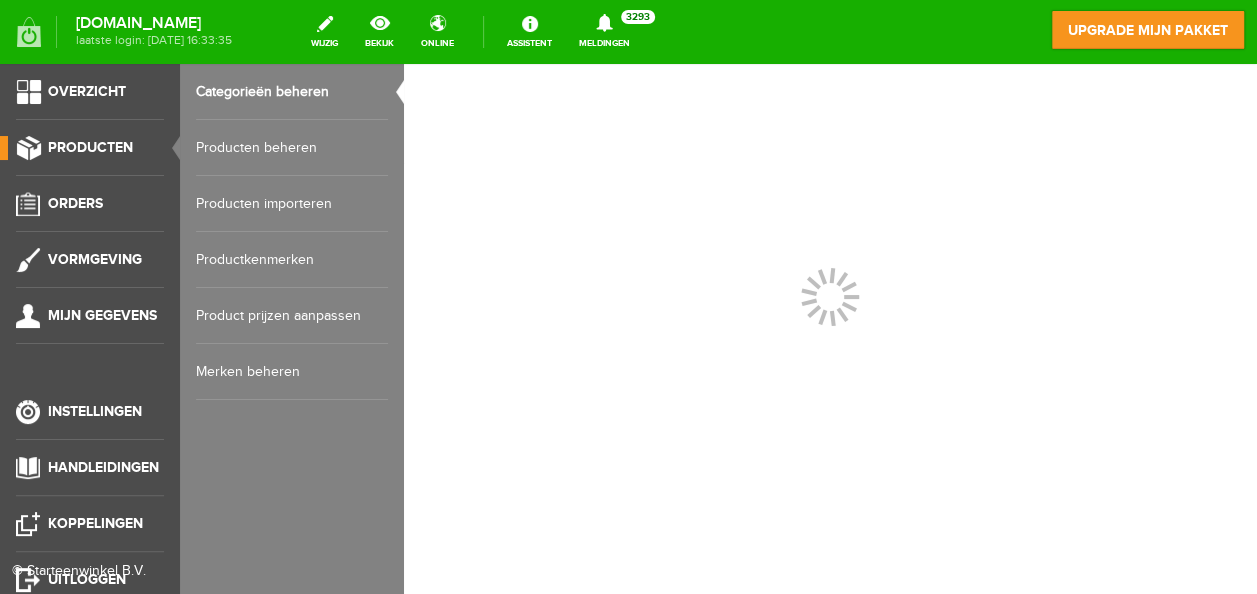 click on "Producten beheren" at bounding box center [292, 148] 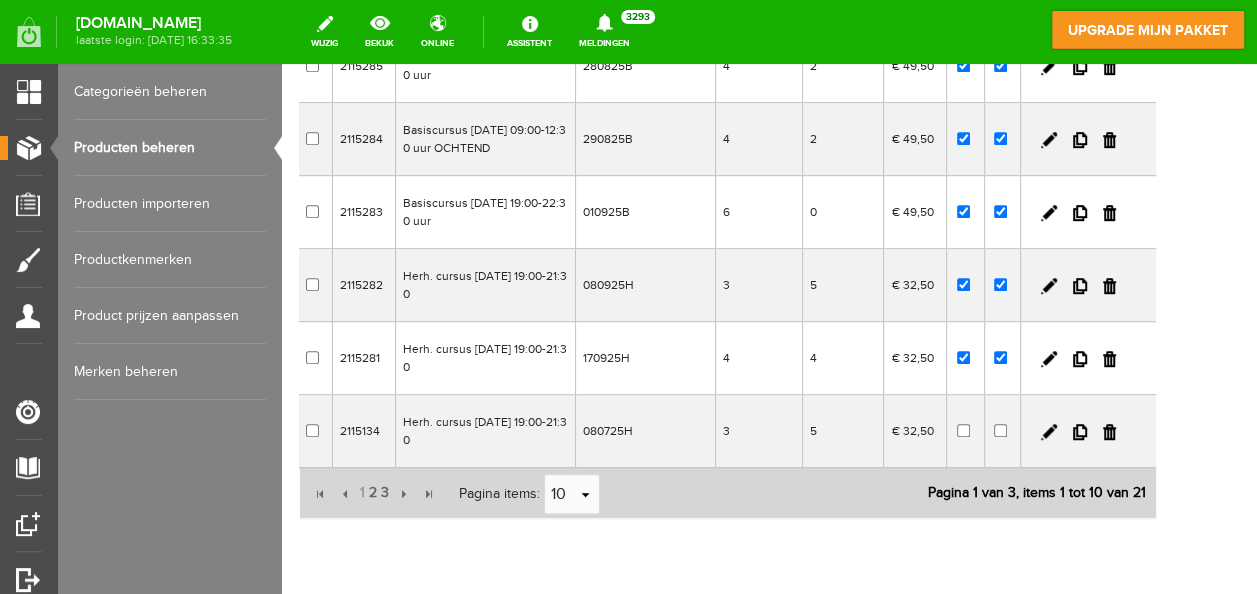 scroll, scrollTop: 500, scrollLeft: 0, axis: vertical 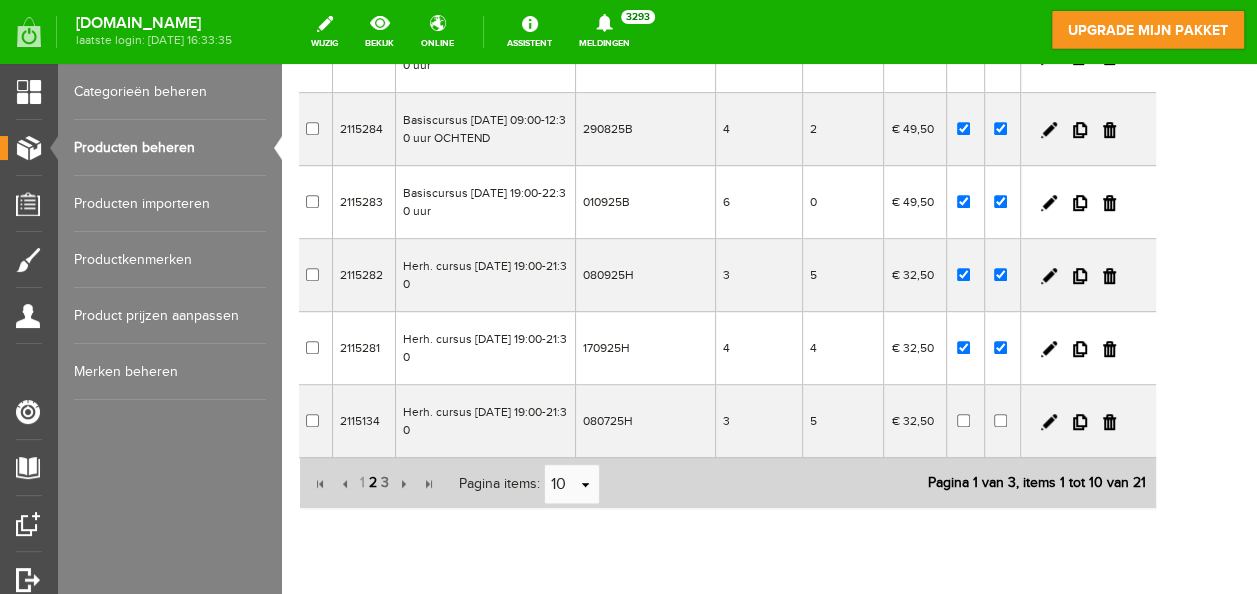 click on "2" at bounding box center (373, 483) 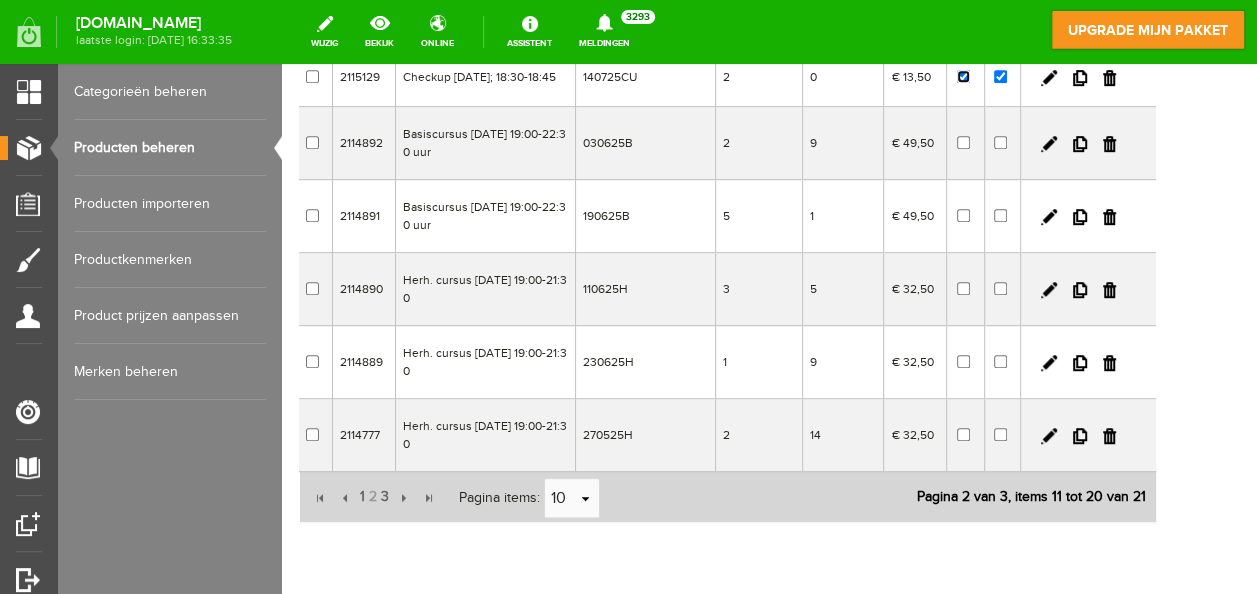 click at bounding box center [963, 76] 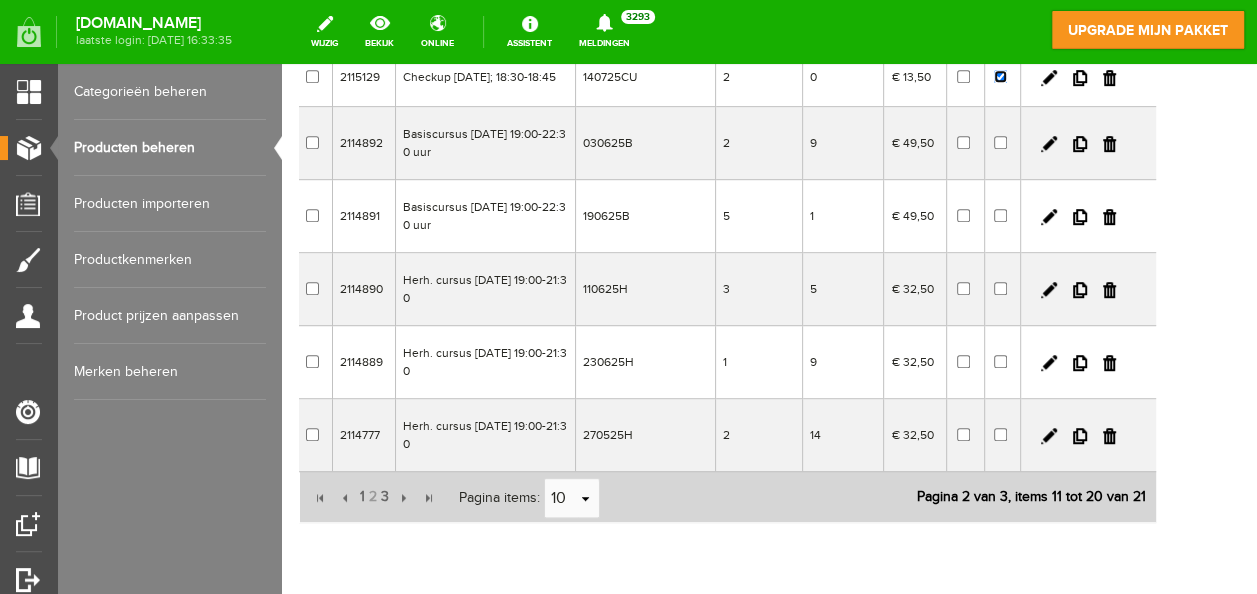 click at bounding box center [1000, 76] 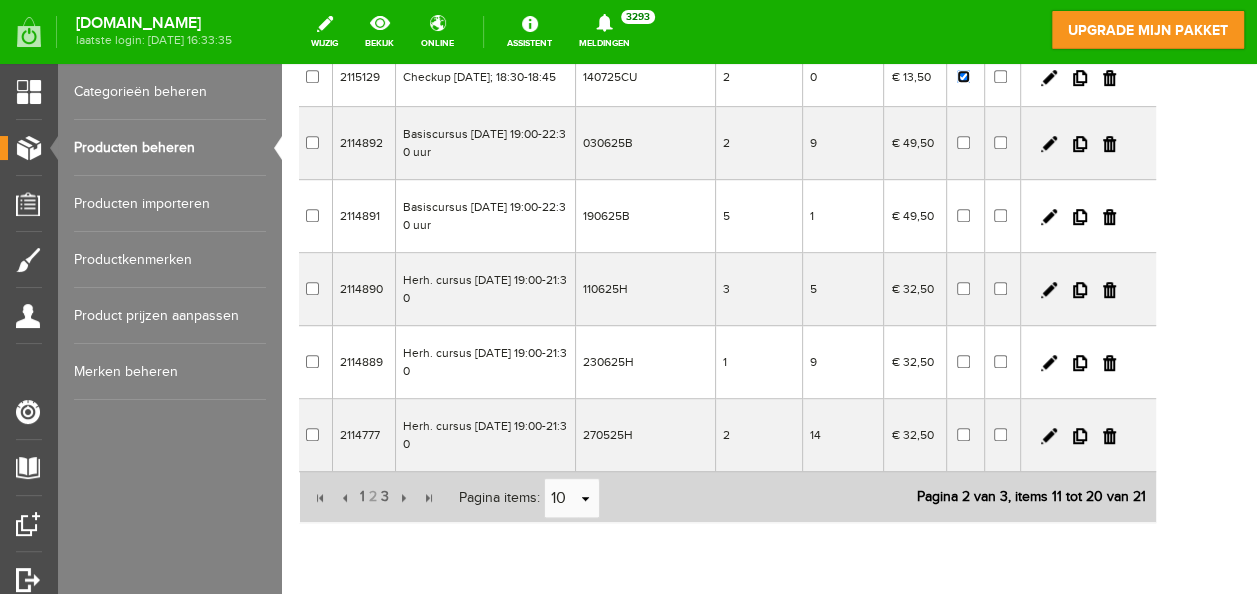 click at bounding box center (963, 76) 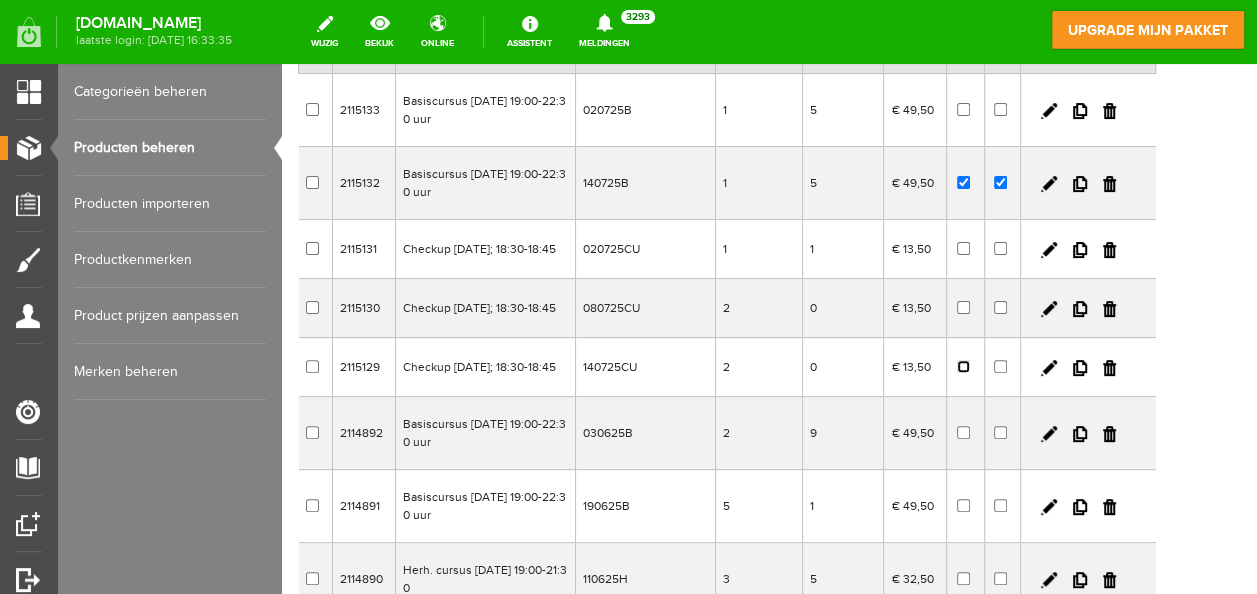 scroll, scrollTop: 200, scrollLeft: 0, axis: vertical 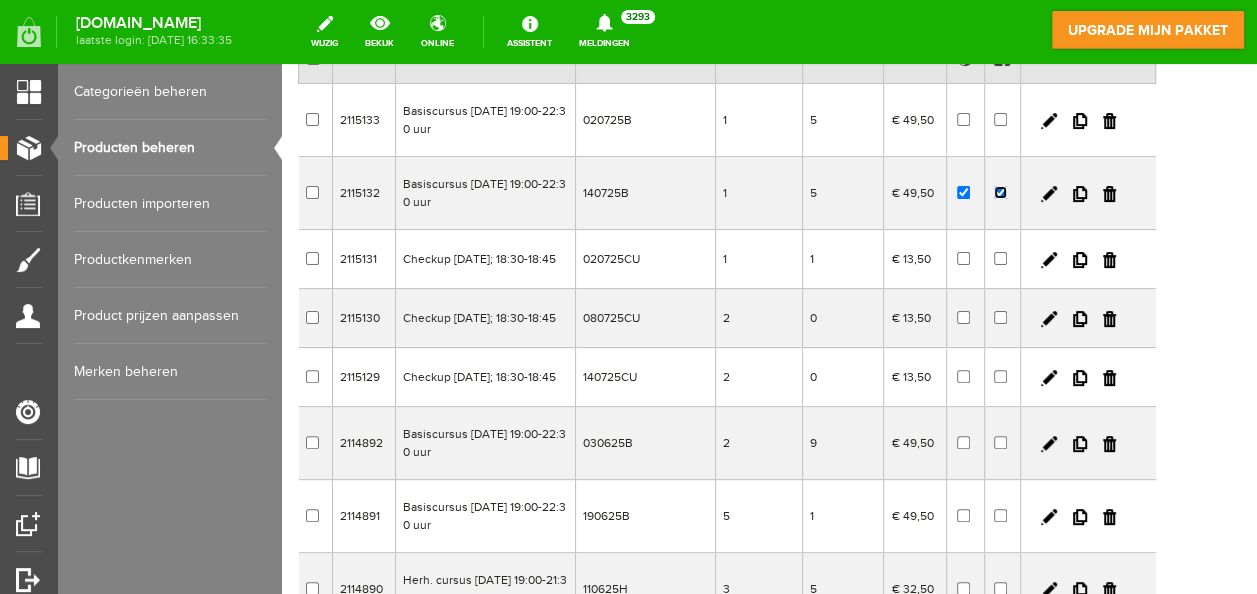 click at bounding box center [1000, 192] 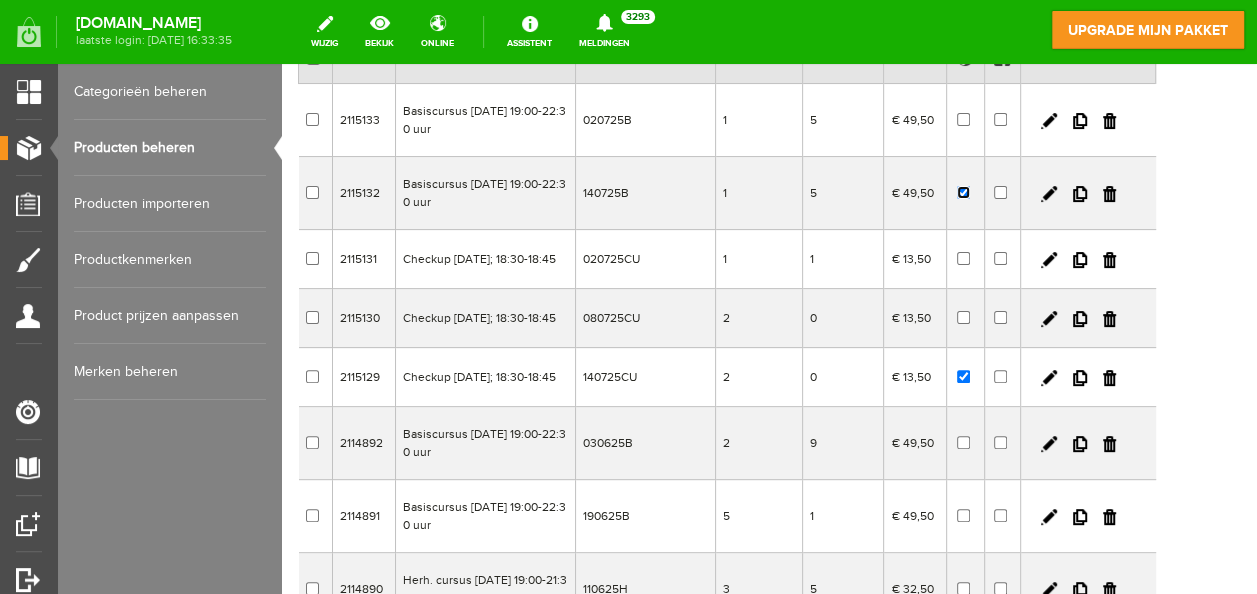 click at bounding box center (963, 192) 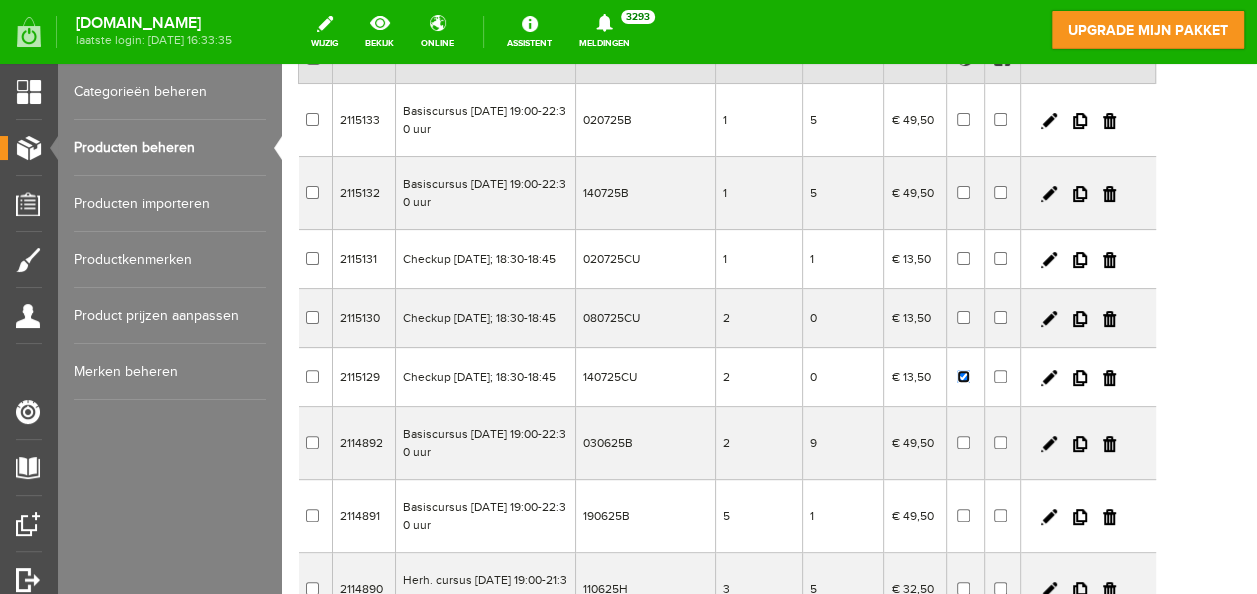 click at bounding box center [963, 376] 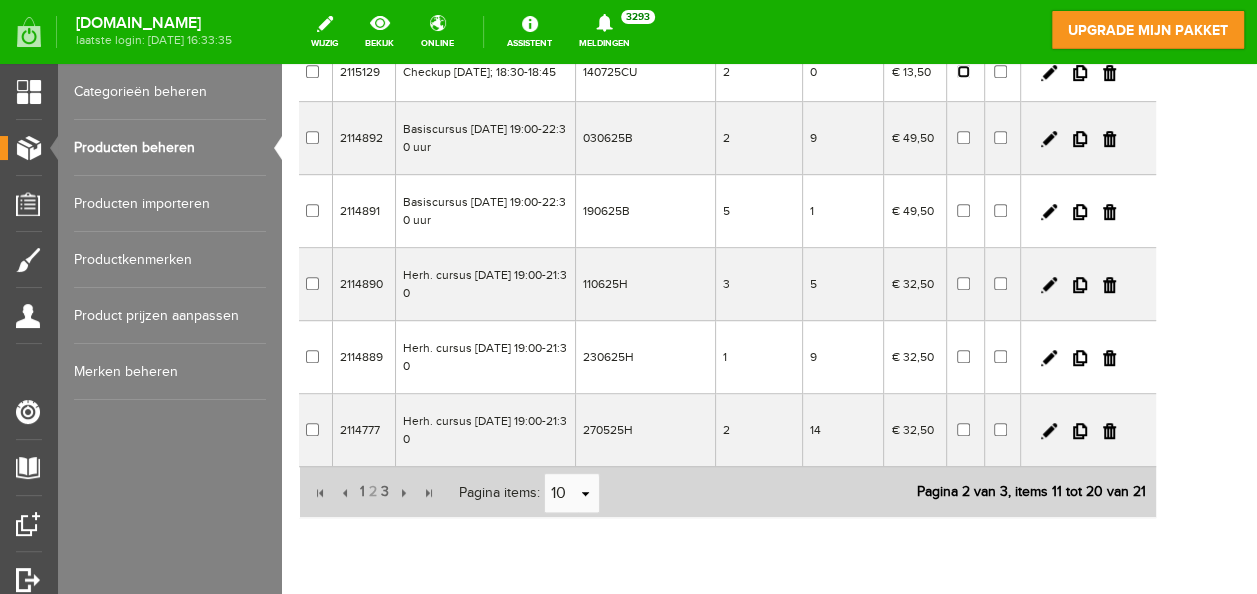 scroll, scrollTop: 616, scrollLeft: 0, axis: vertical 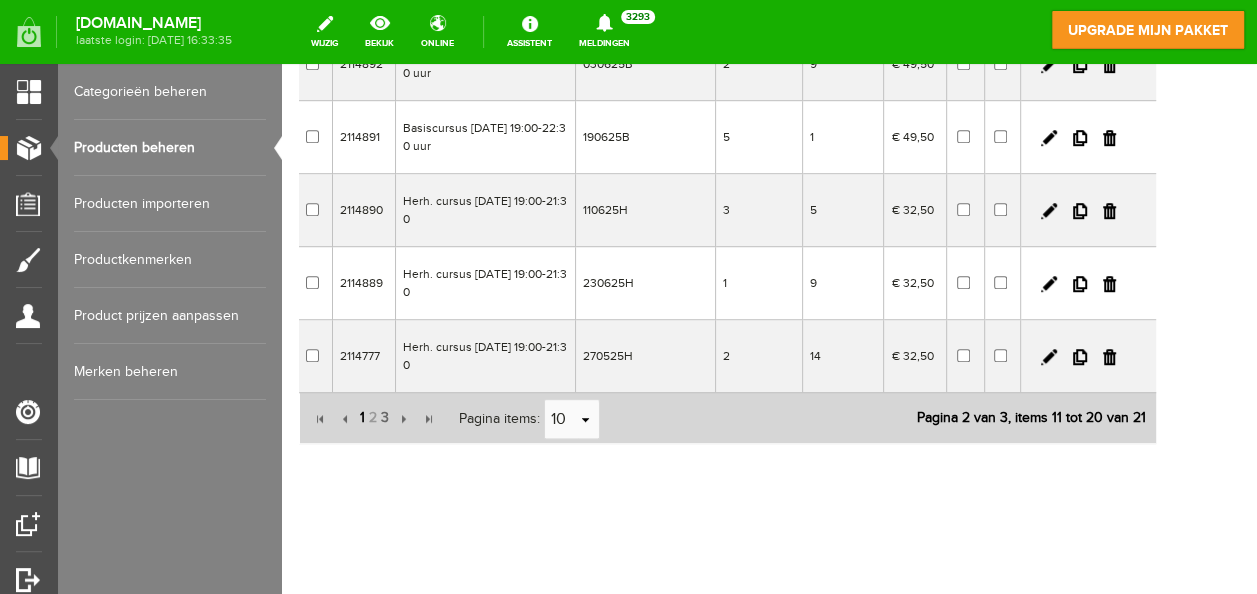 click on "1" at bounding box center (362, 418) 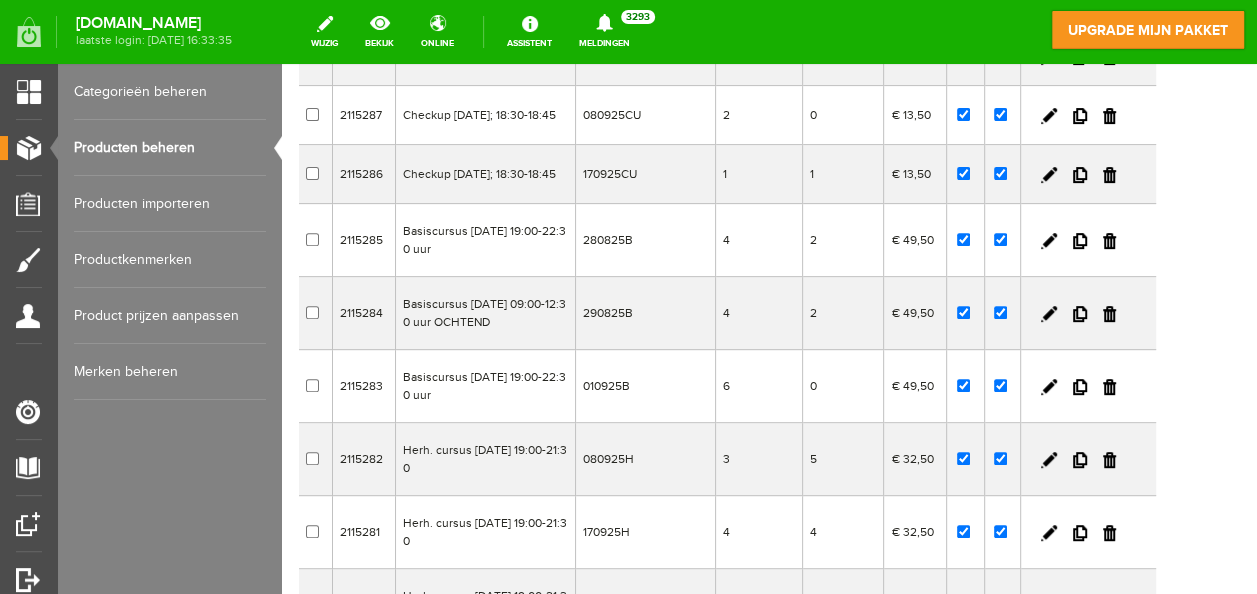 scroll, scrollTop: 616, scrollLeft: 0, axis: vertical 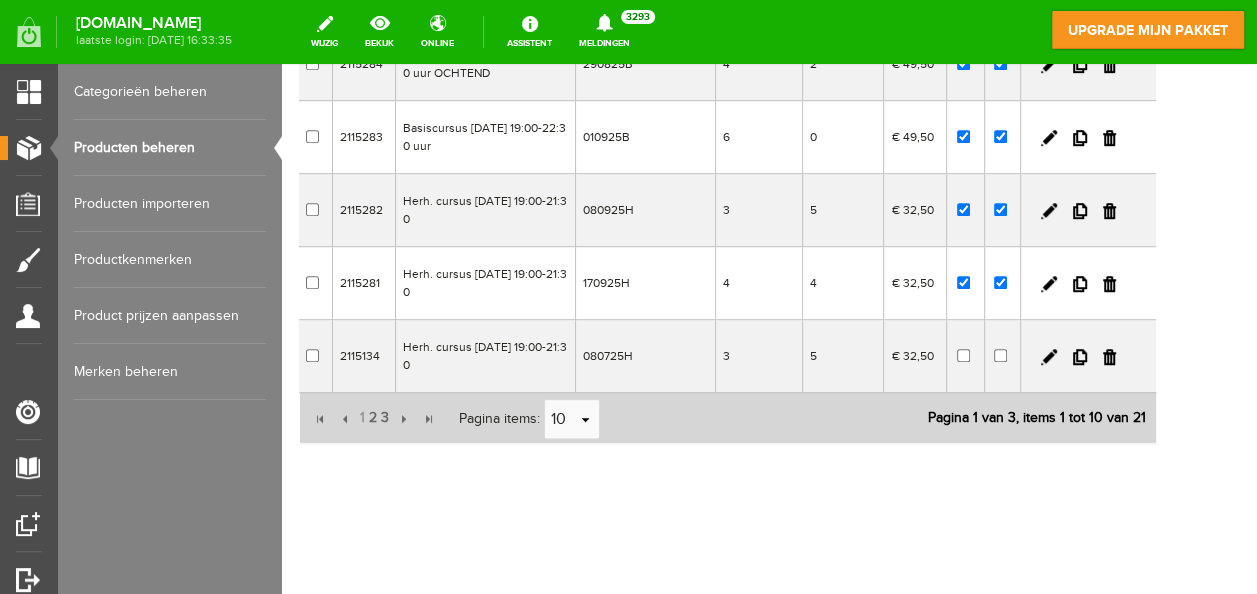 click on "2115289 Checkup [DATE]; 18:30-18:45 280825CU 2 0 € 13,50
2115288 Checkup [DATE]; 18:30-18:45 010925CU 2 0 € 13,50
2115287 Checkup [DATE]; 18:30-18:45 080925CU 2 0 € 13,50
2115286 Checkup [DATE]; 18:30-18:45 170925CU 1 1 € 13,50
2115285 4" at bounding box center (727, 56) 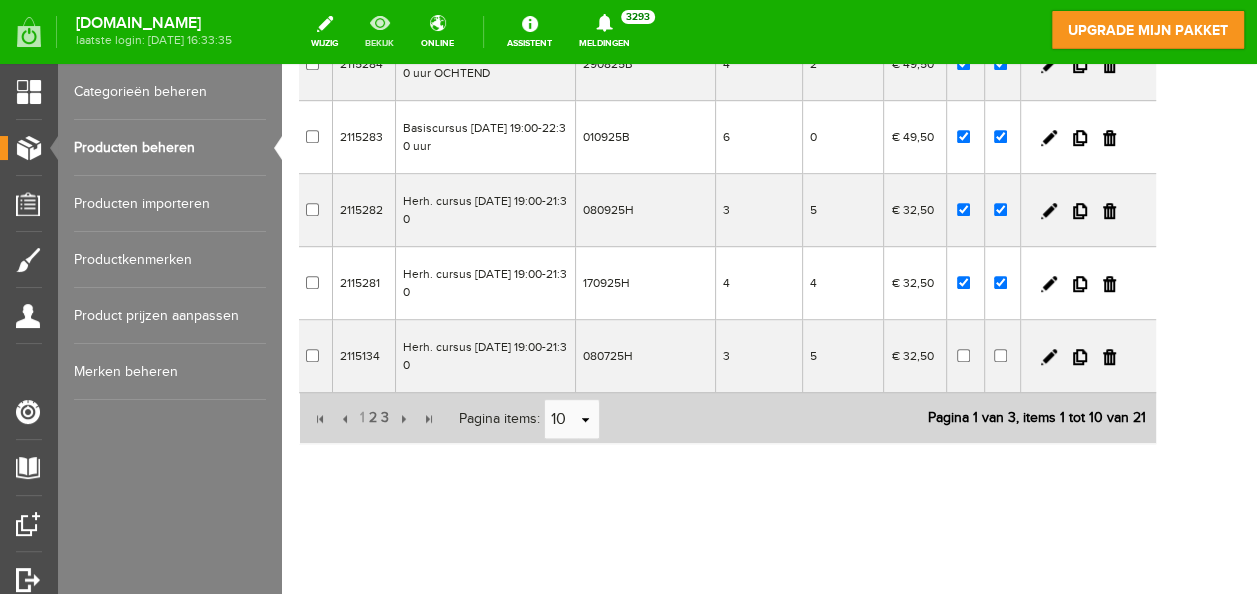click on "bekijk" at bounding box center [379, 32] 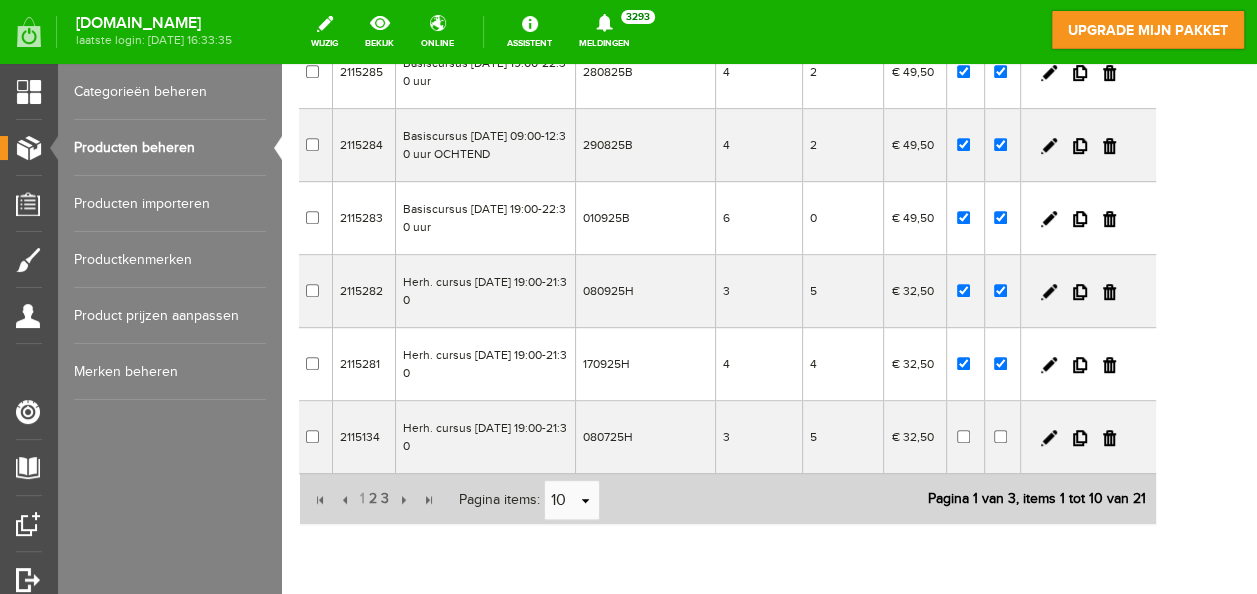 scroll, scrollTop: 516, scrollLeft: 0, axis: vertical 